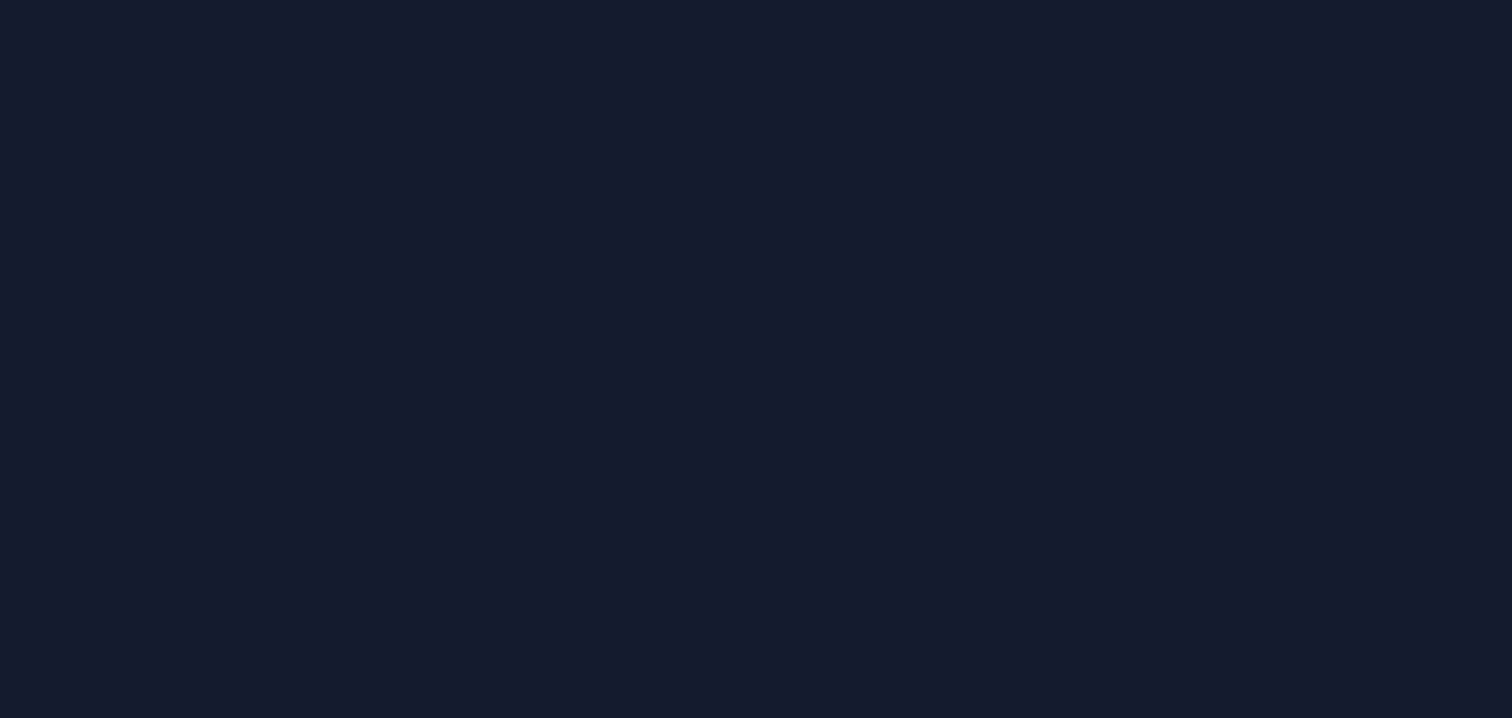 scroll, scrollTop: 0, scrollLeft: 0, axis: both 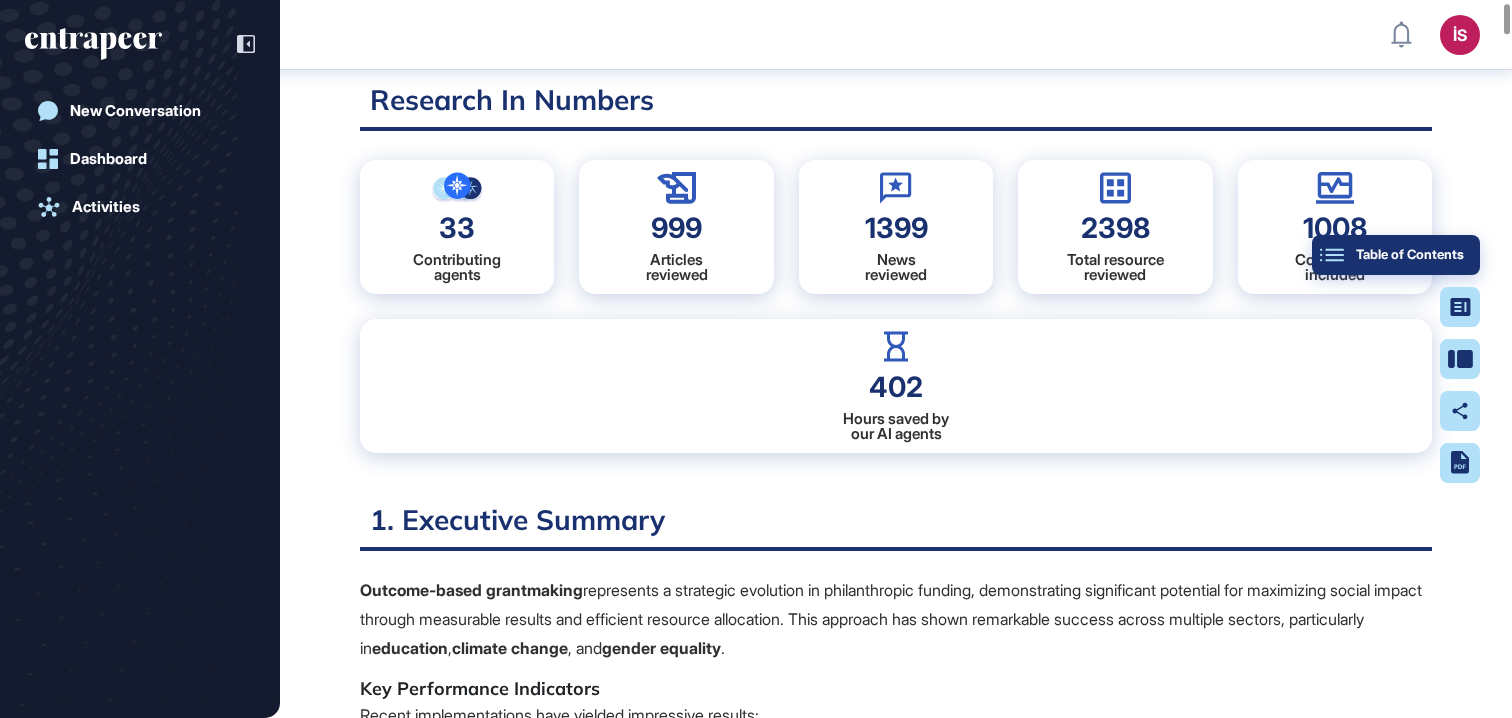 click on "Table of Contents" at bounding box center (1396, 255) 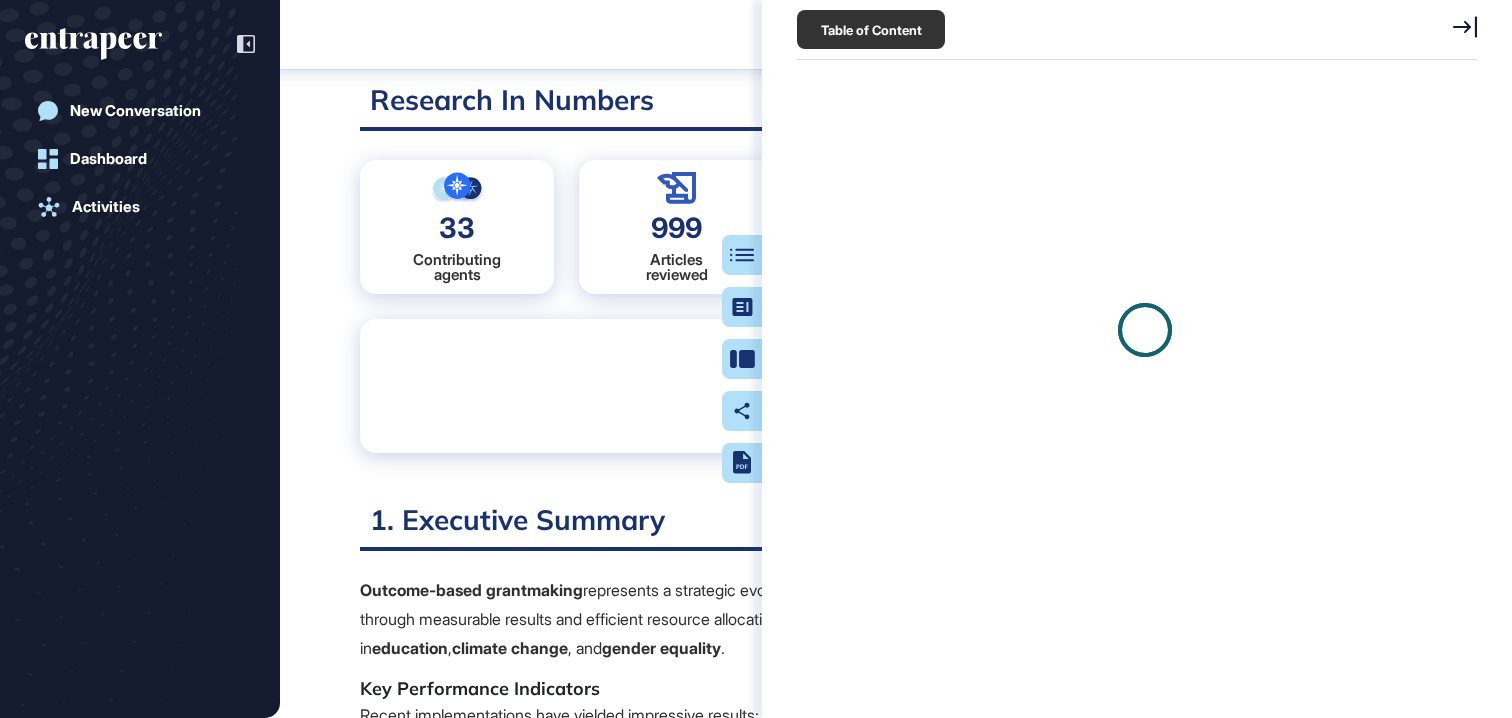 scroll, scrollTop: 618, scrollLeft: 685, axis: both 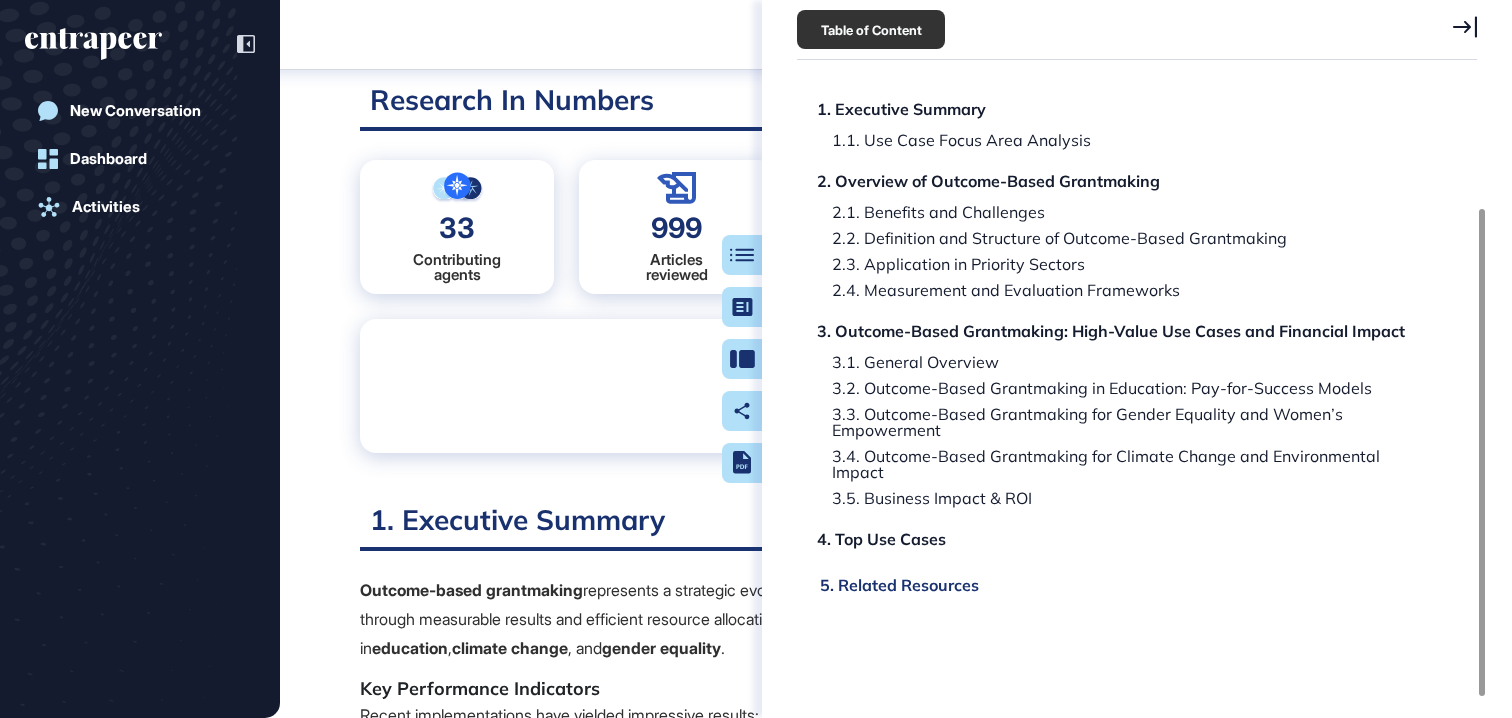click on "5. Related Resources" 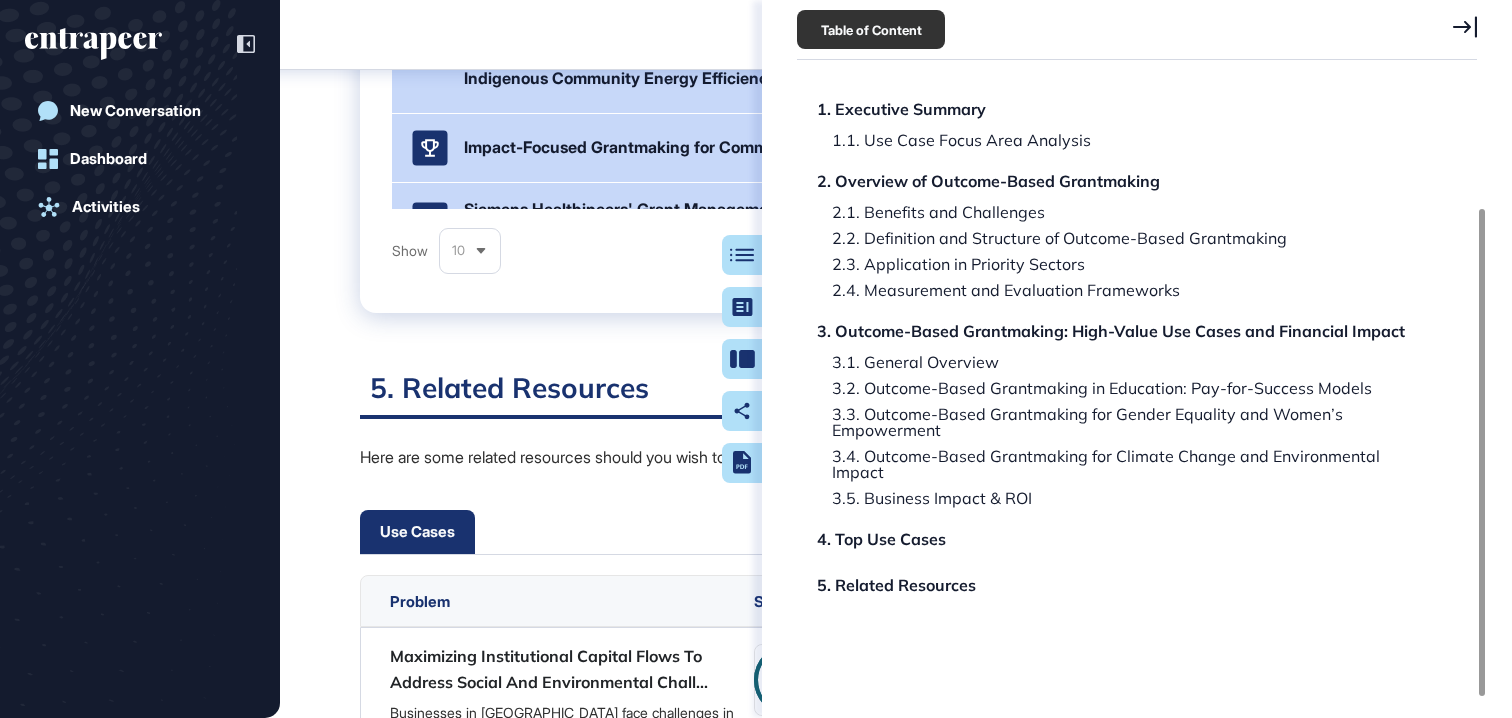scroll, scrollTop: 64399, scrollLeft: 0, axis: vertical 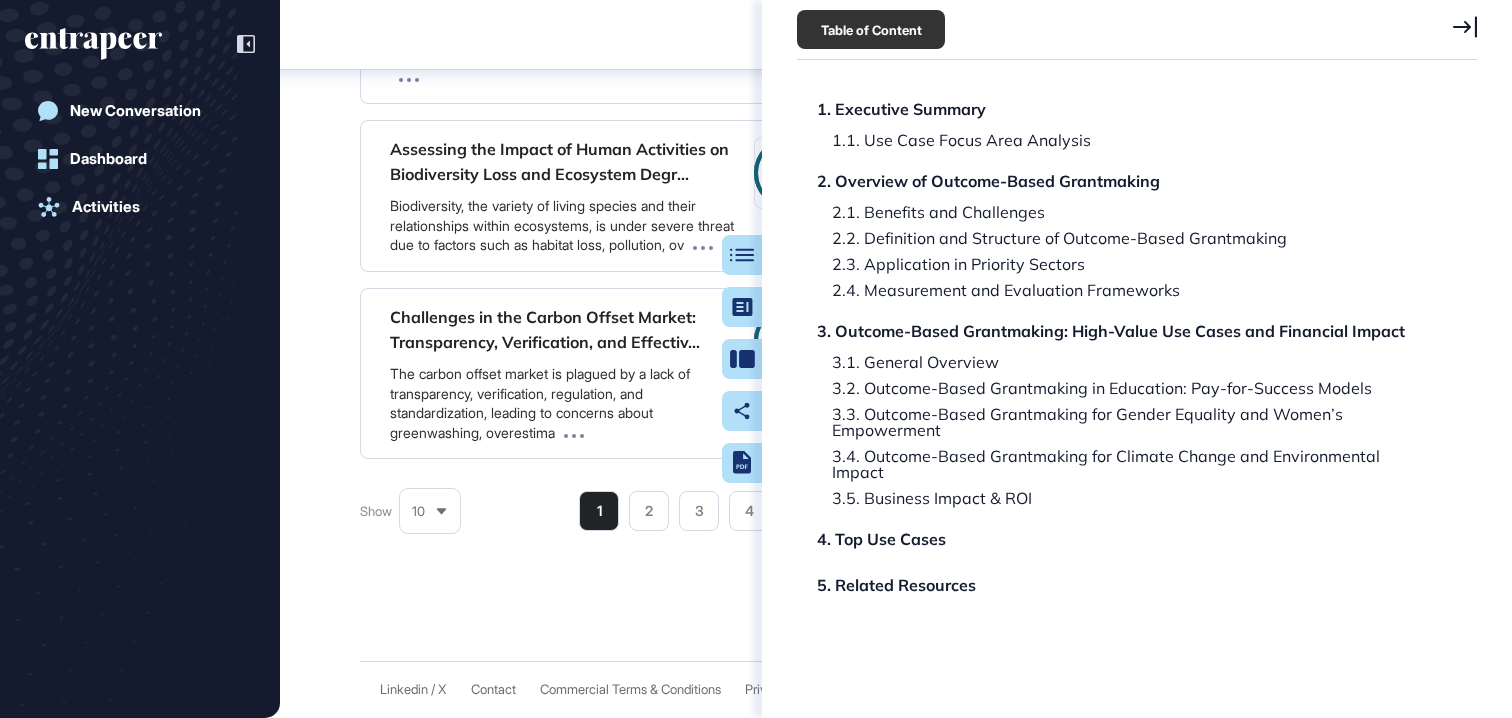 click 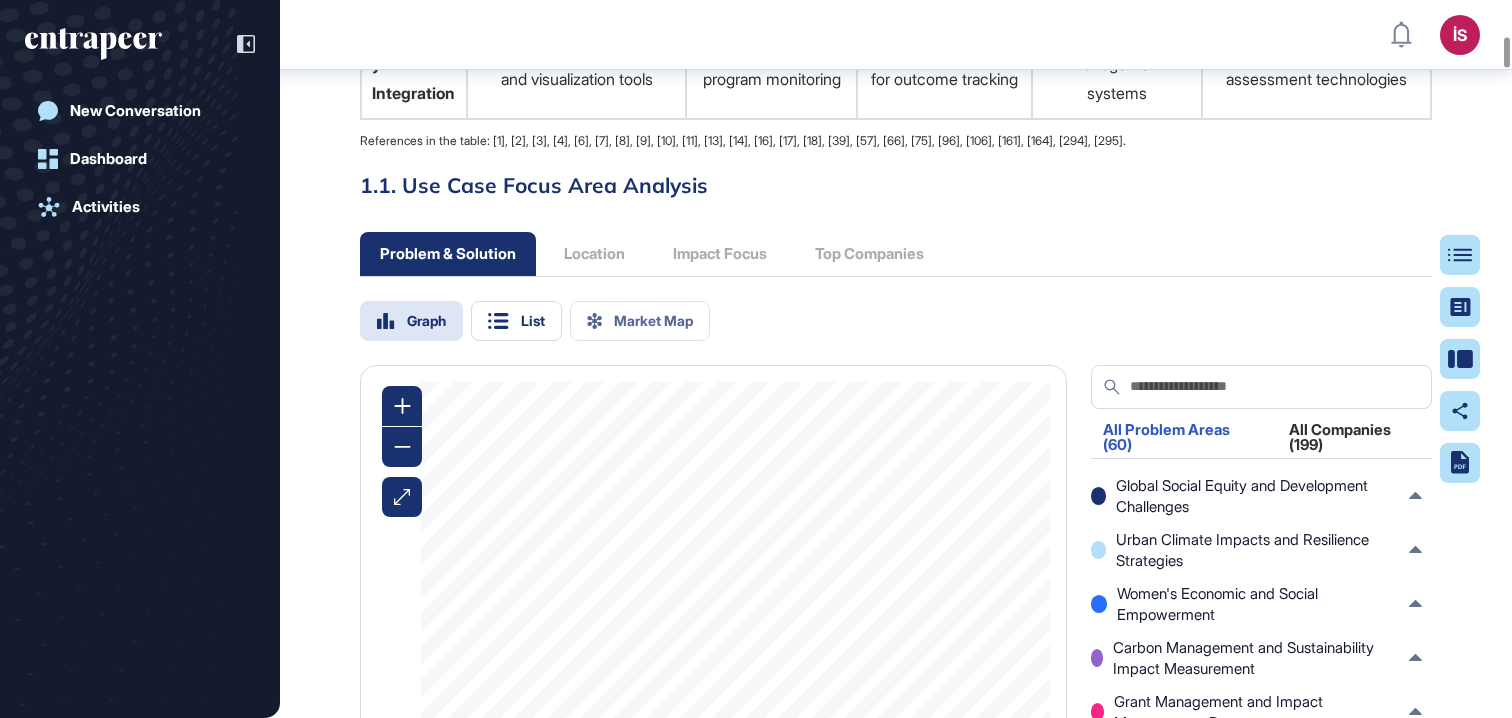 scroll, scrollTop: 3094, scrollLeft: 0, axis: vertical 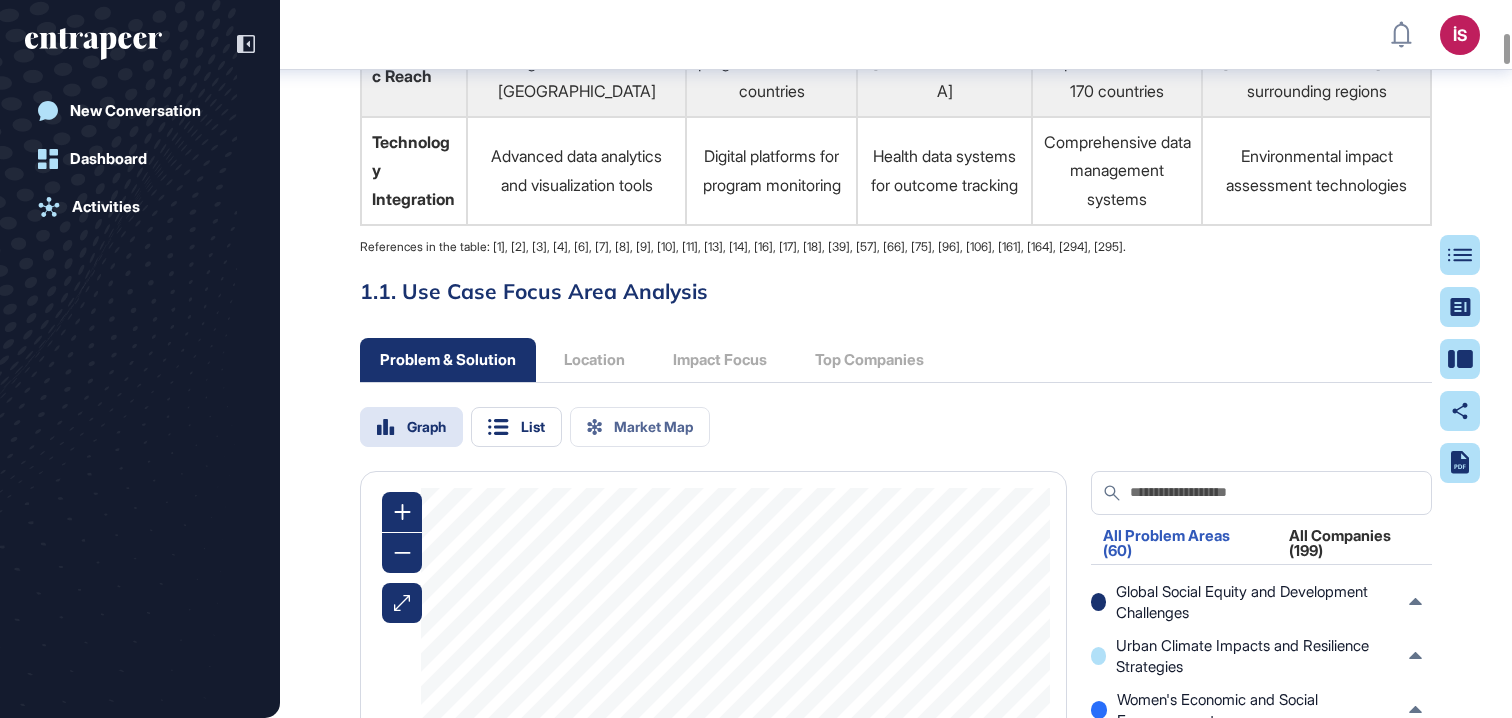 click on "1.1. Use Case Focus Area Analysis" at bounding box center [896, 291] 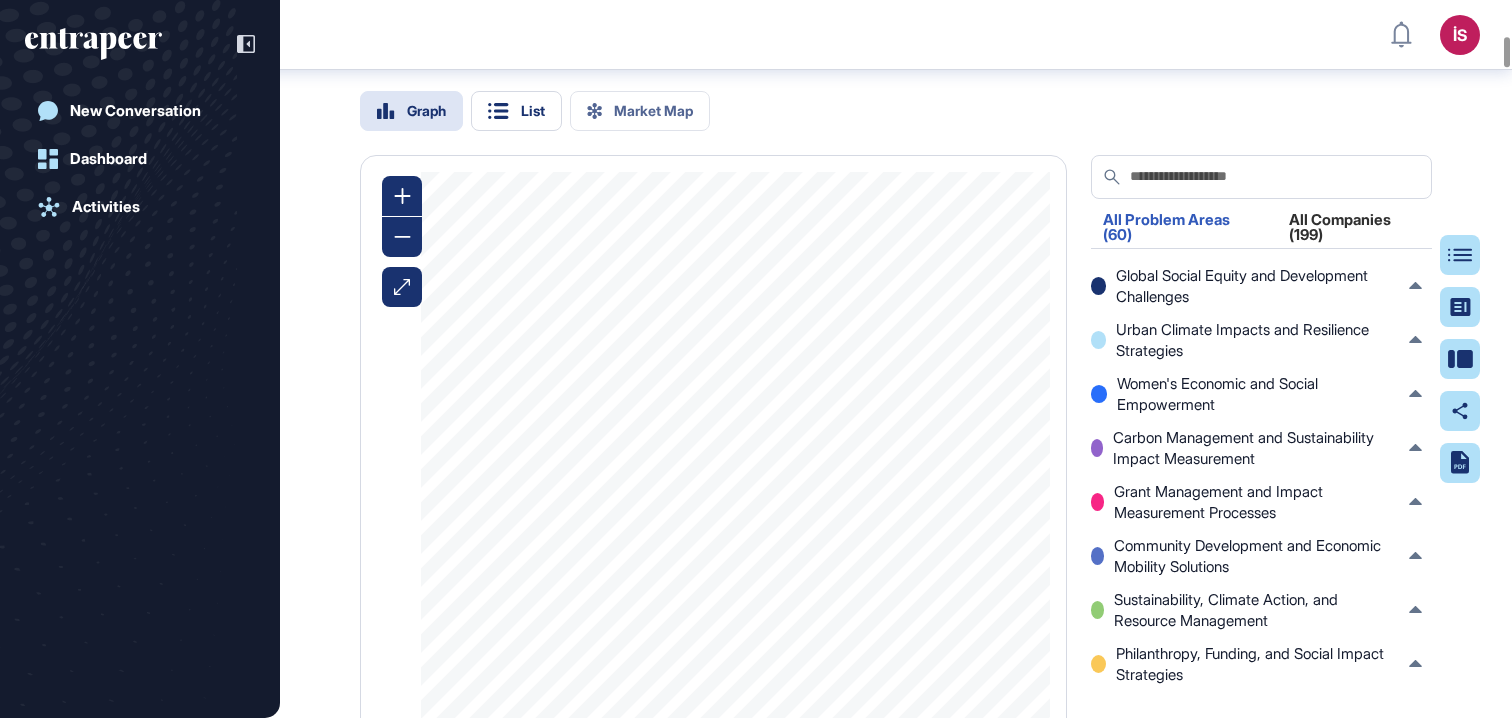 scroll, scrollTop: 3408, scrollLeft: 0, axis: vertical 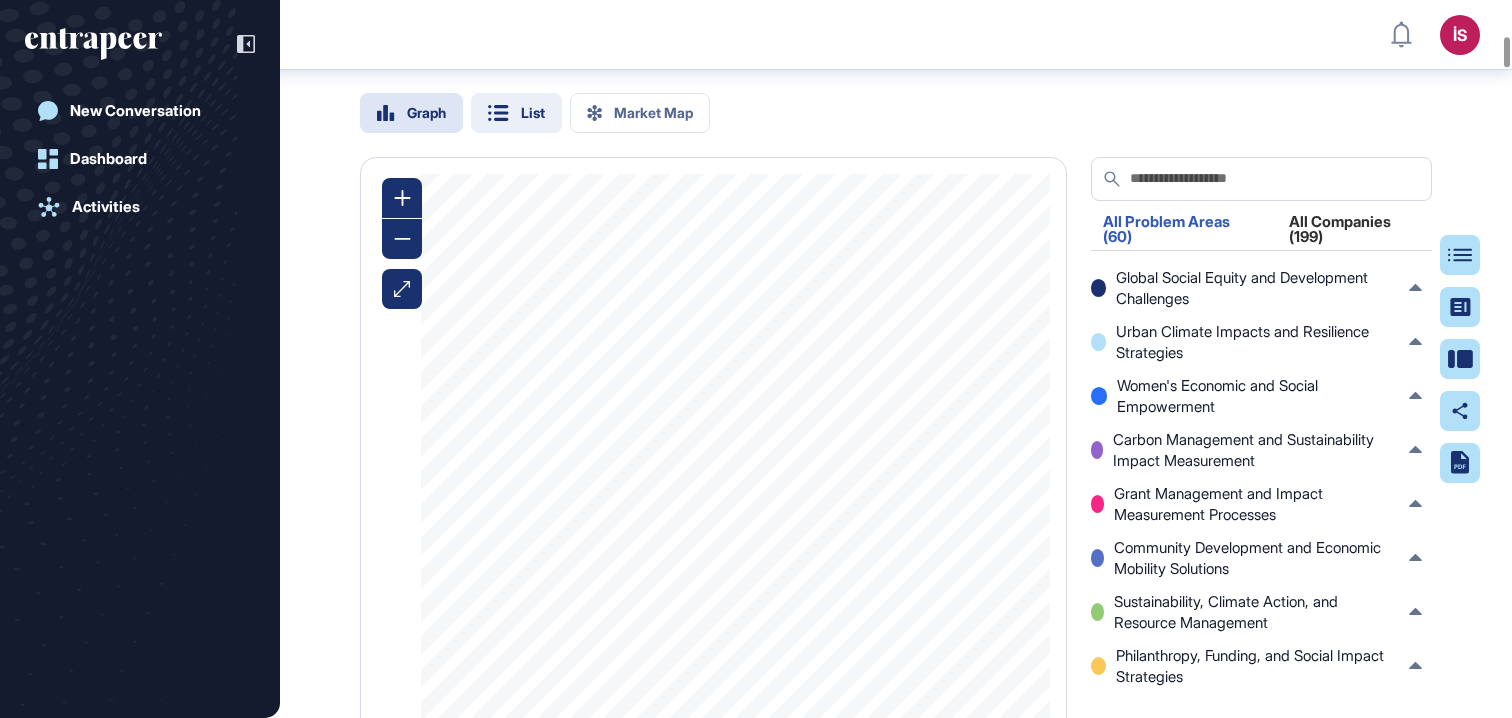 click on "List" at bounding box center [533, 113] 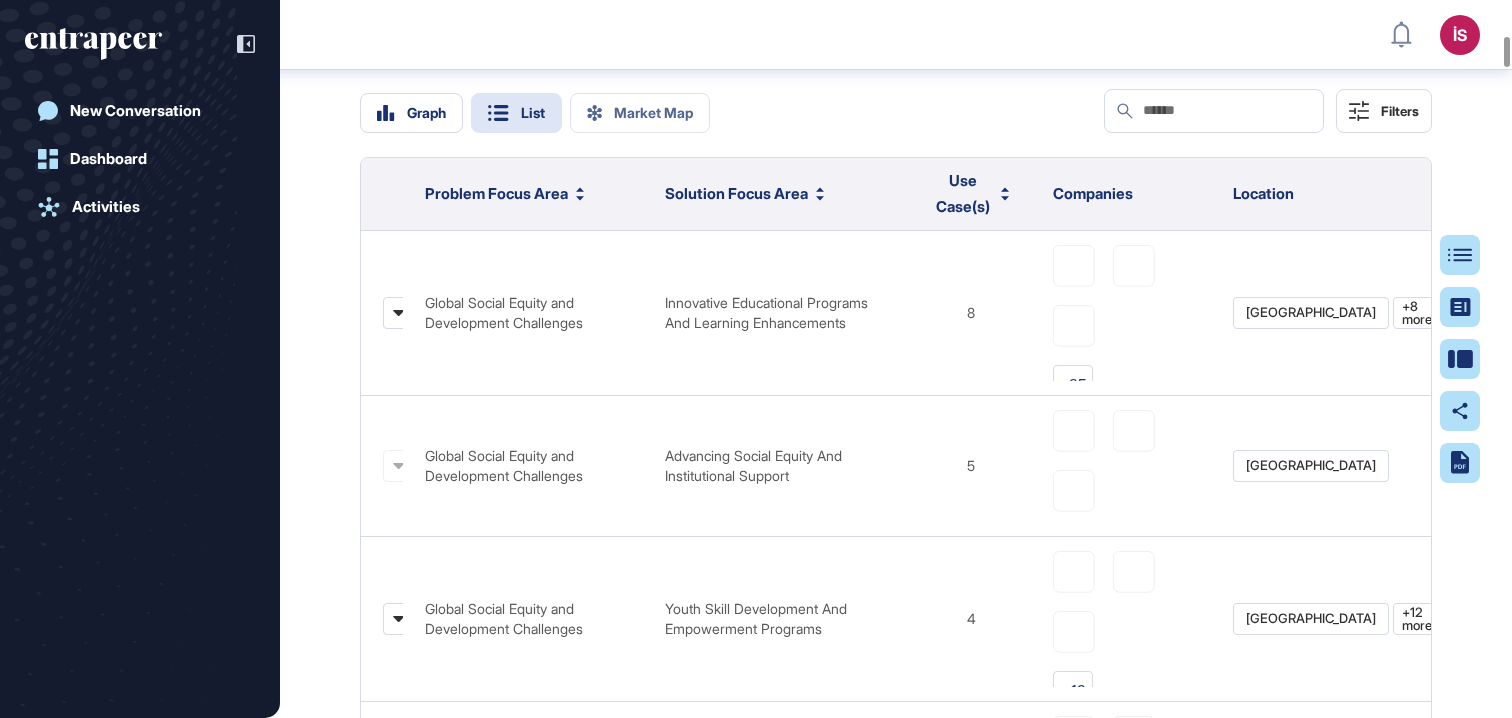 click on "Graph List Market Map" at bounding box center [535, 113] 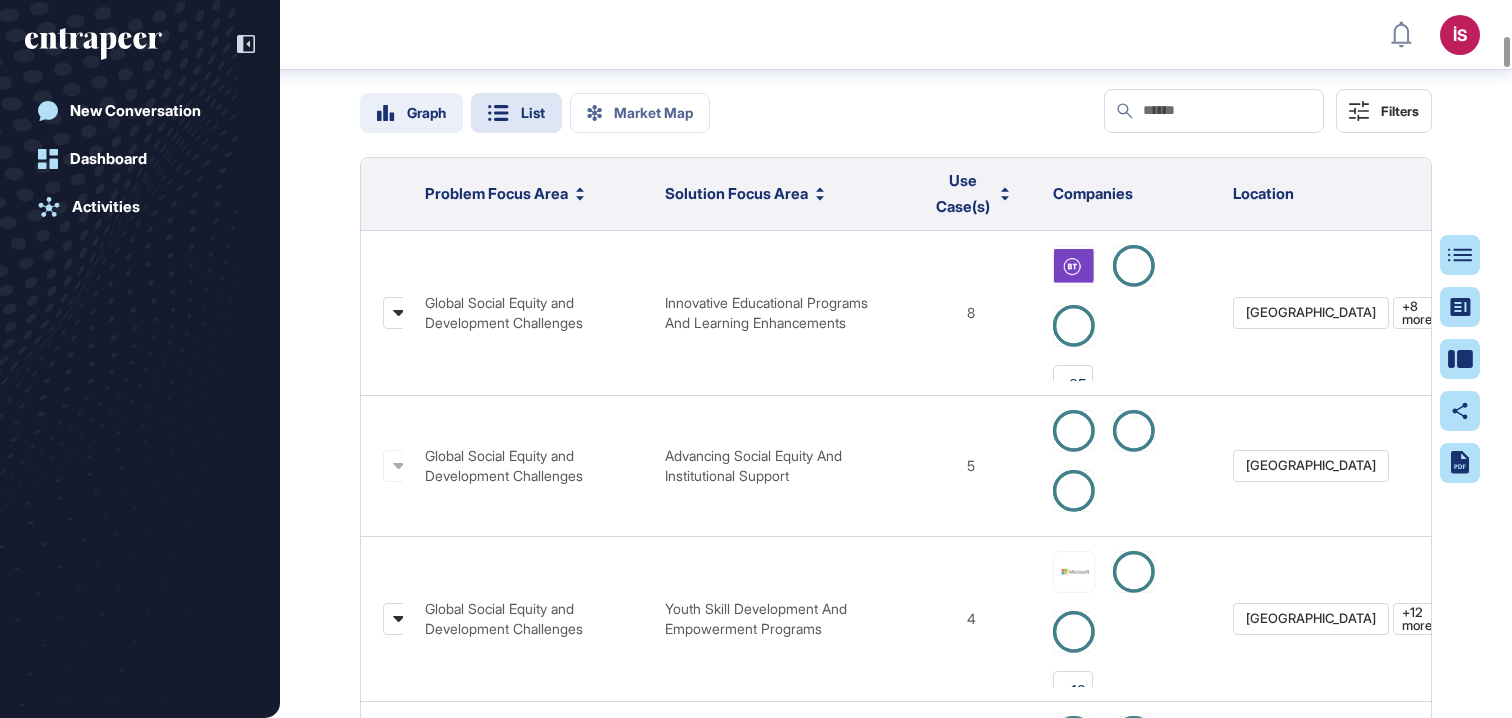 click on "Graph" at bounding box center [426, 113] 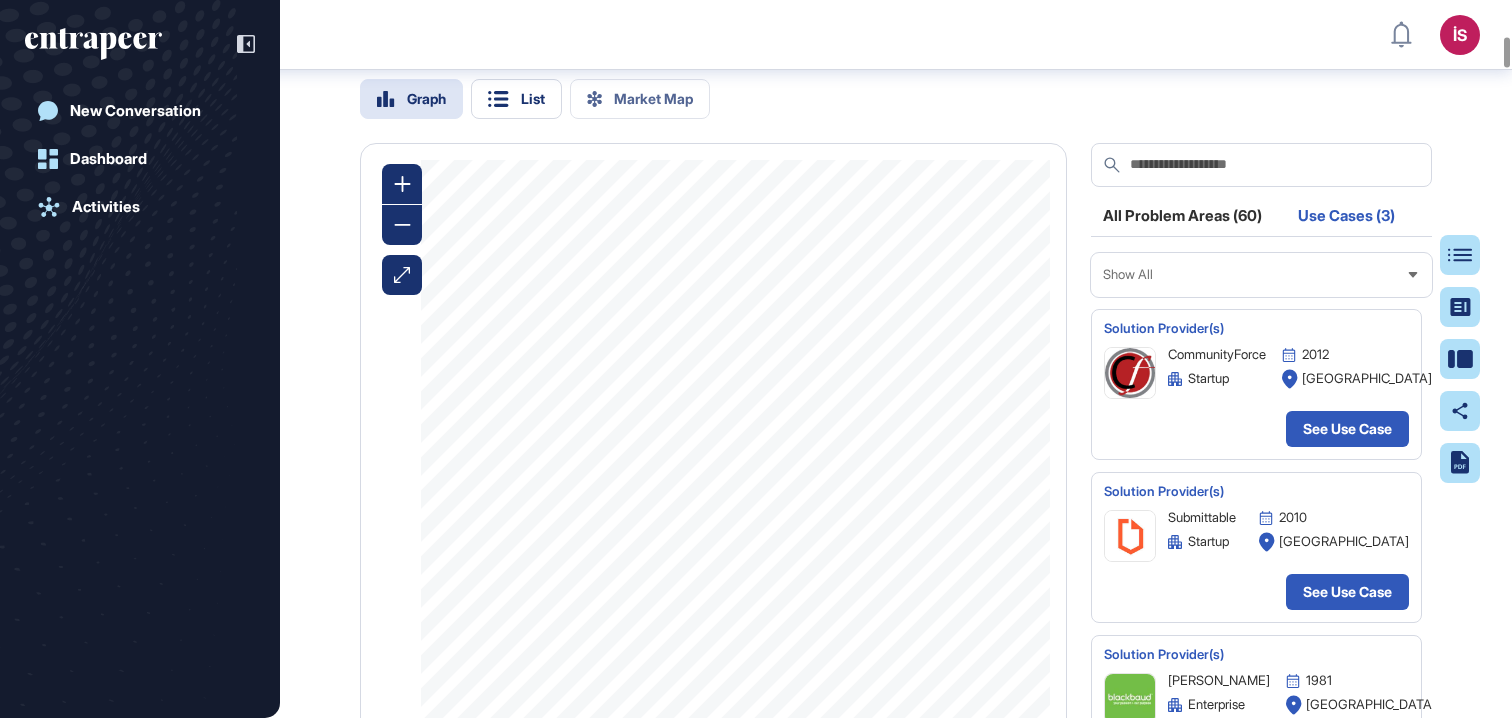scroll, scrollTop: 3423, scrollLeft: 0, axis: vertical 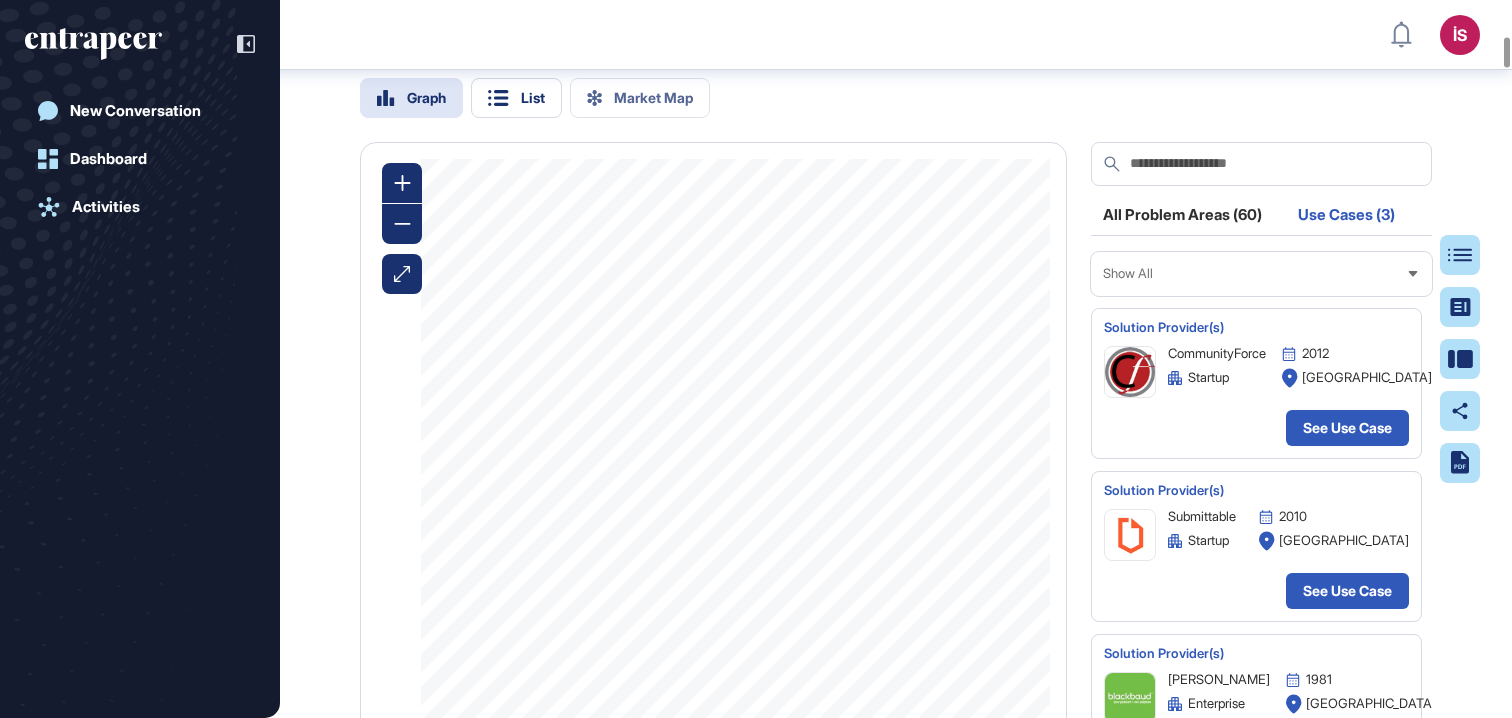 click on "All Problem Areas (60)" 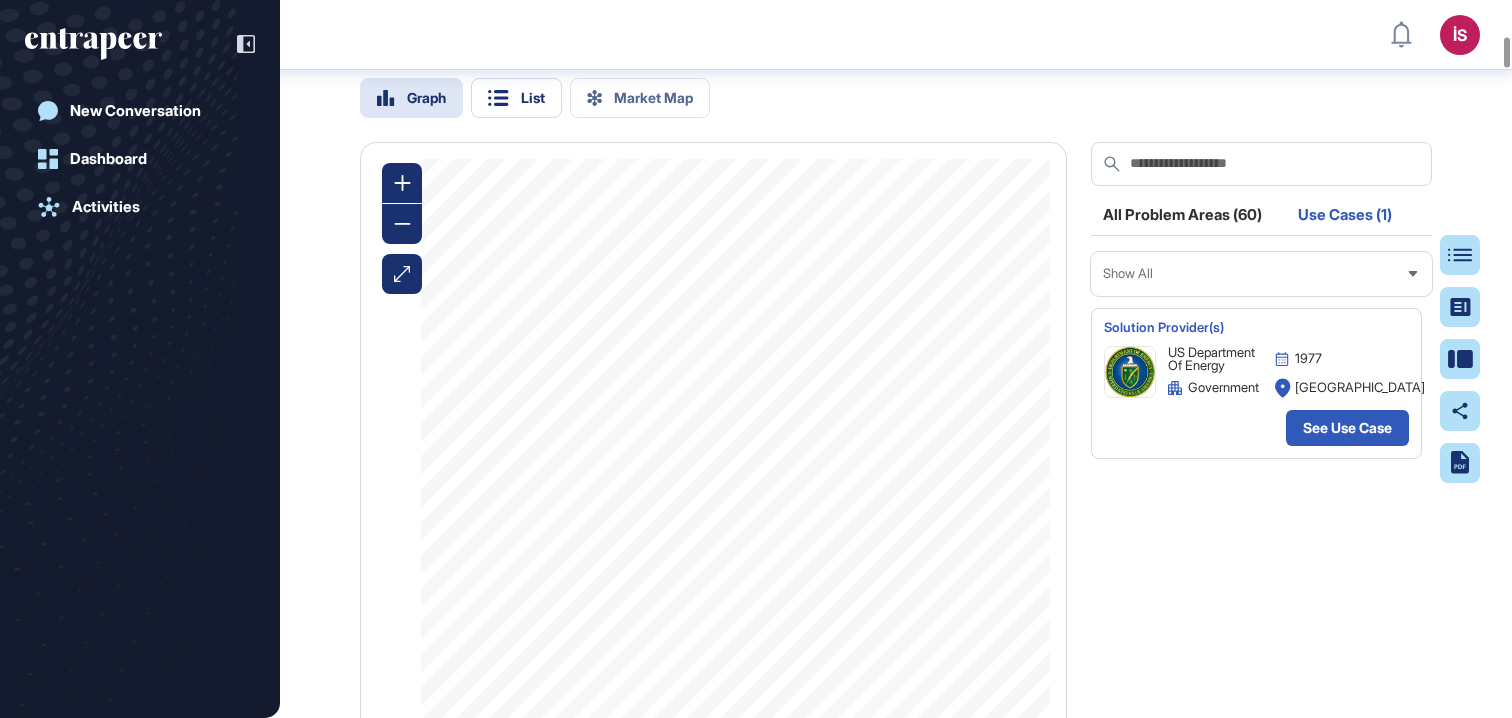 click on "All Problem Areas (60)" 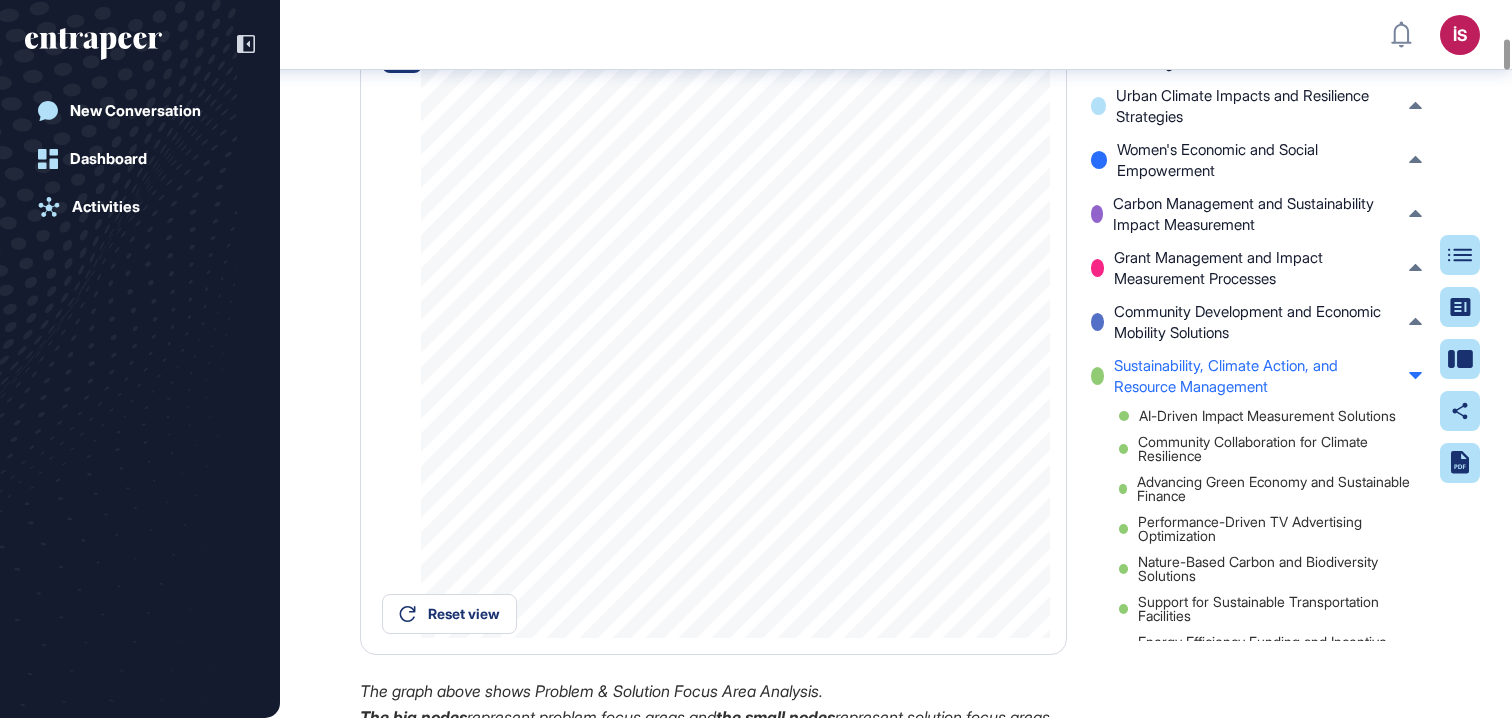 scroll, scrollTop: 3610, scrollLeft: 0, axis: vertical 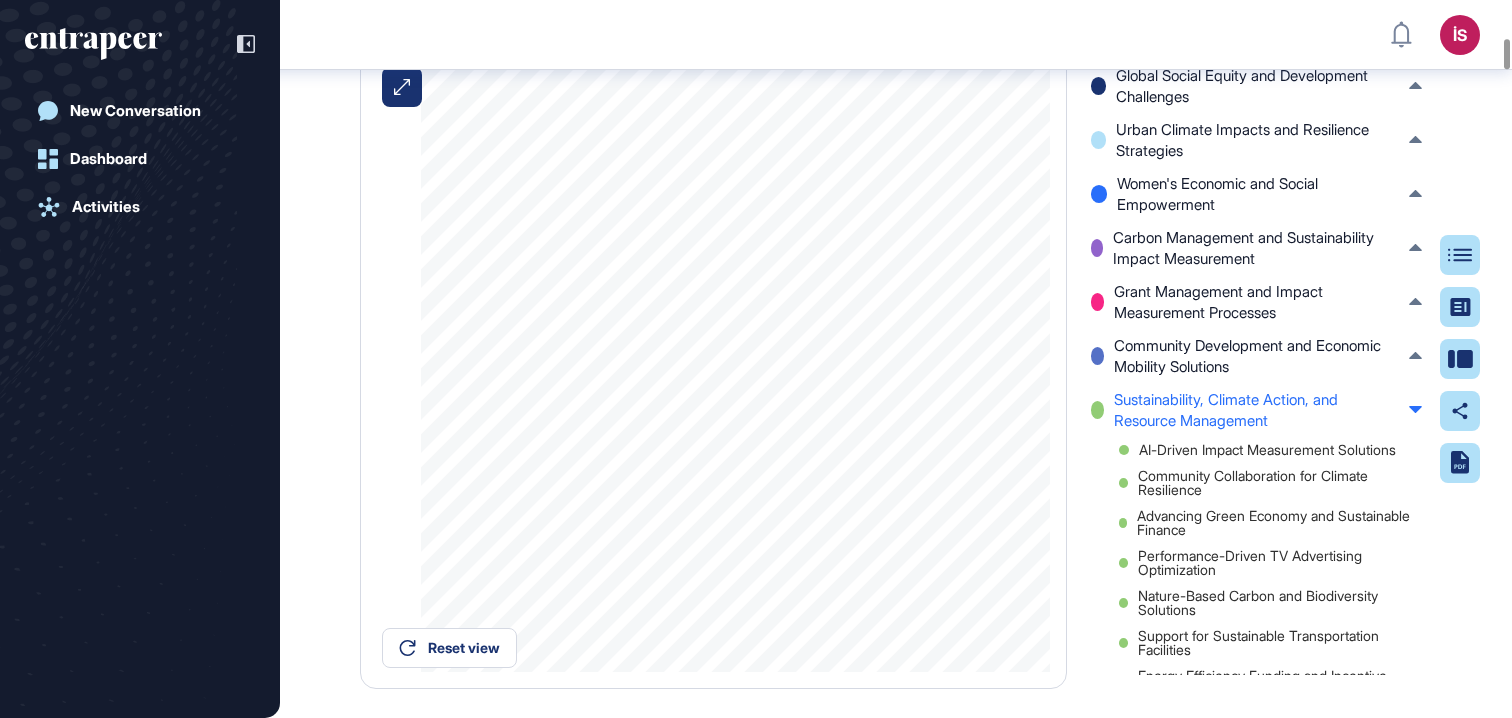 click on "Sustainability, Climate Action, and Resource Management" at bounding box center [1256, 410] 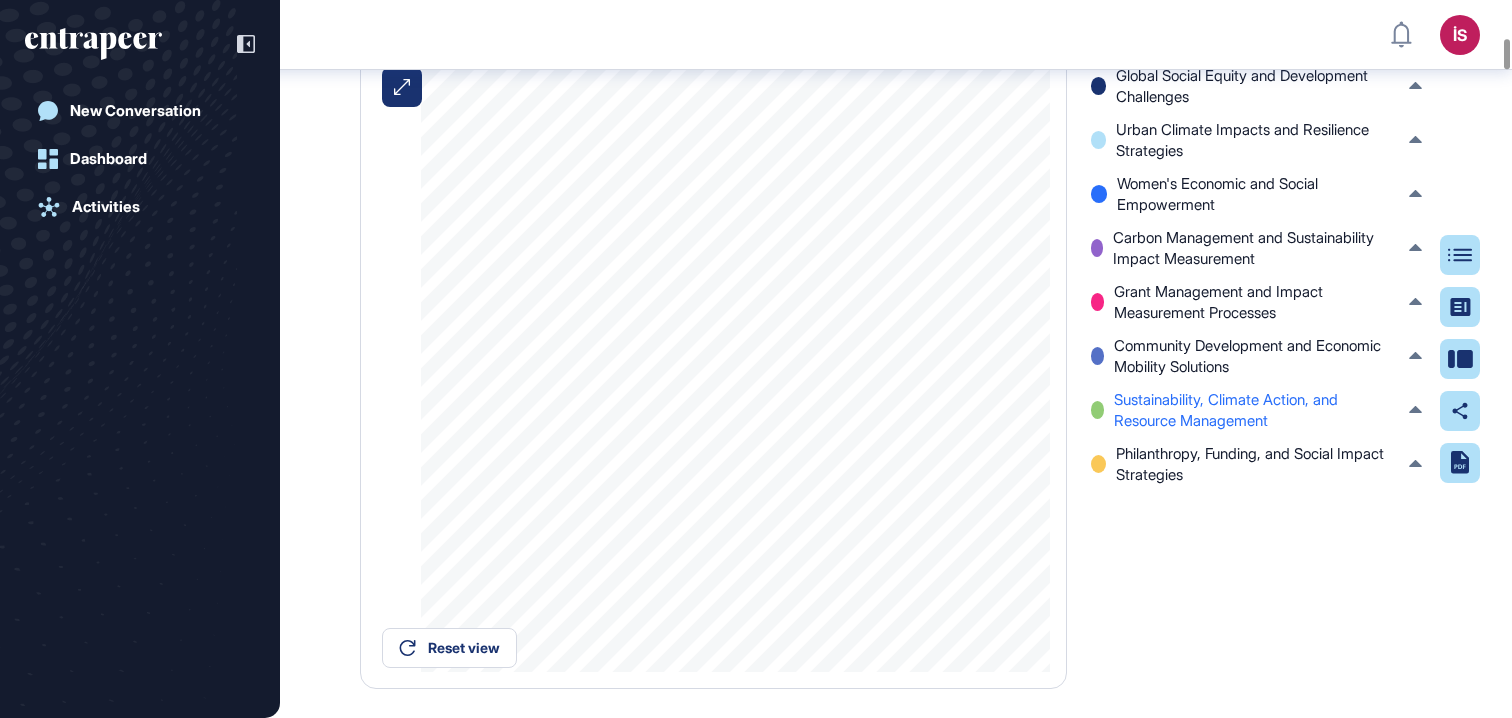 click 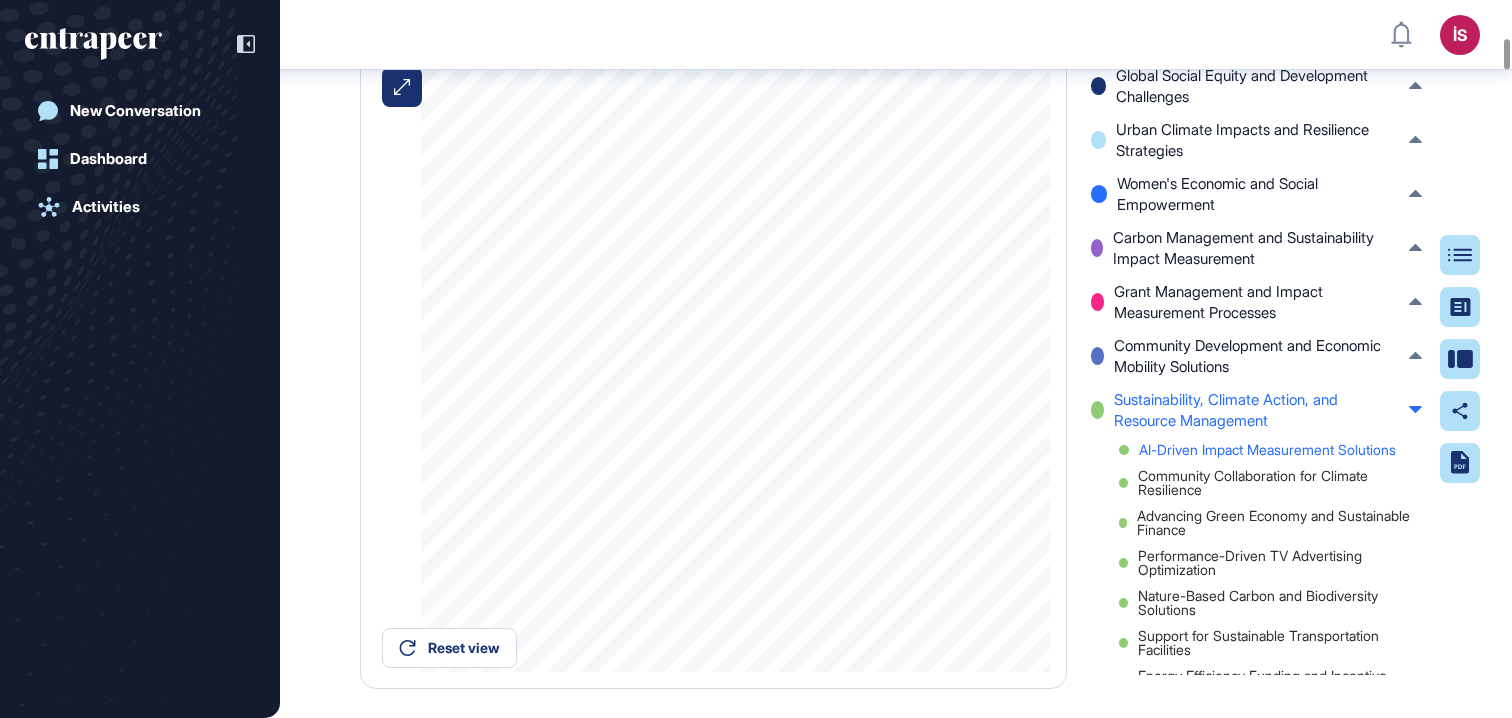 click on "AI-Driven Impact Measurement Solutions" at bounding box center (1270, 450) 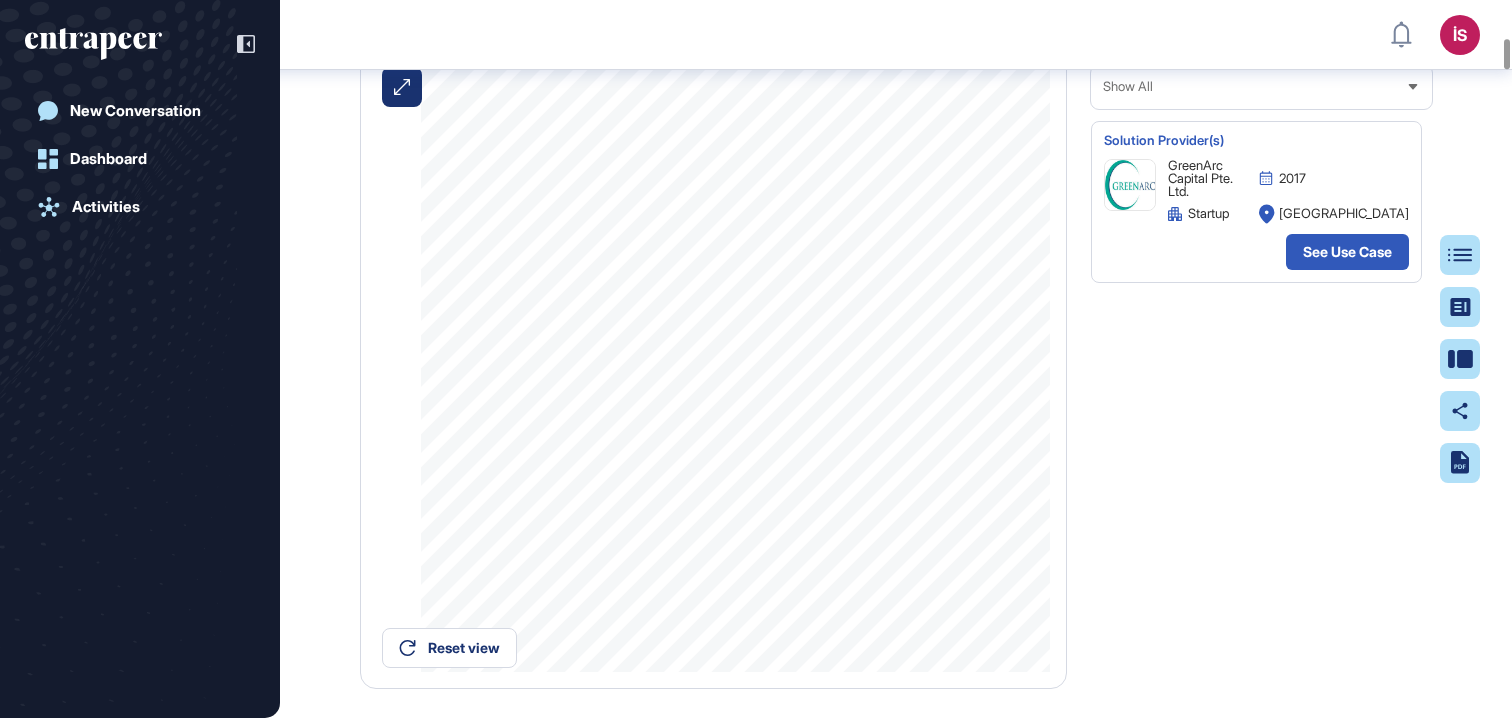 click on "All Problem Areas (60)" 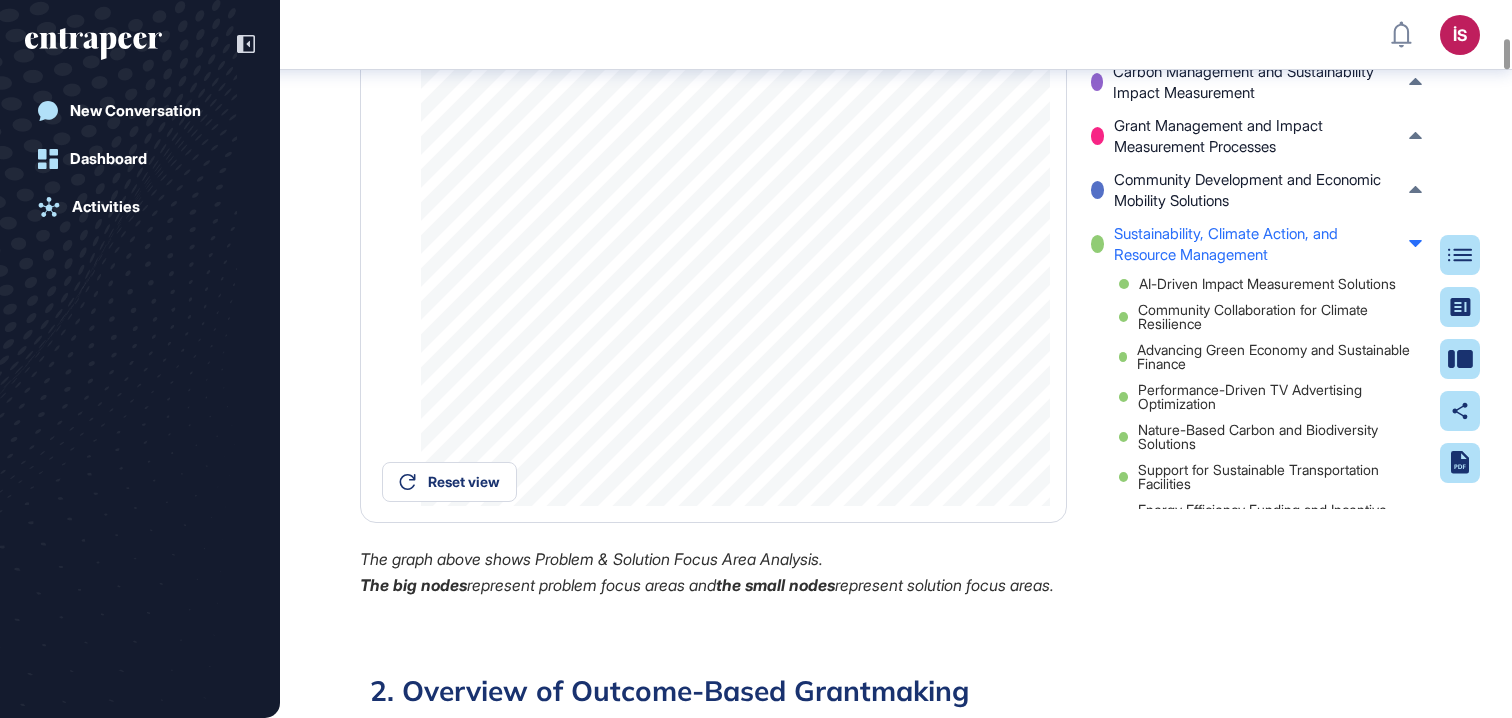 scroll, scrollTop: 3779, scrollLeft: 0, axis: vertical 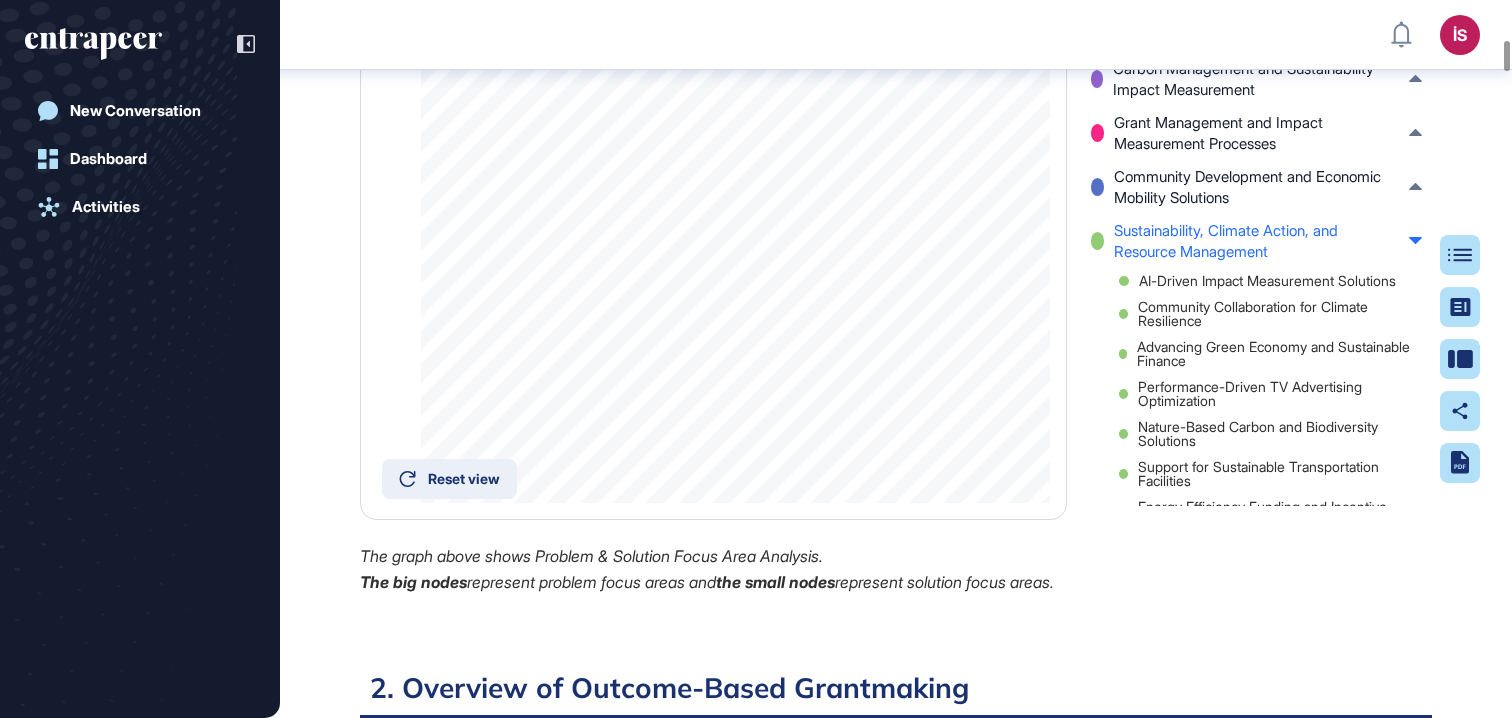 click on "Reset view" at bounding box center [464, 479] 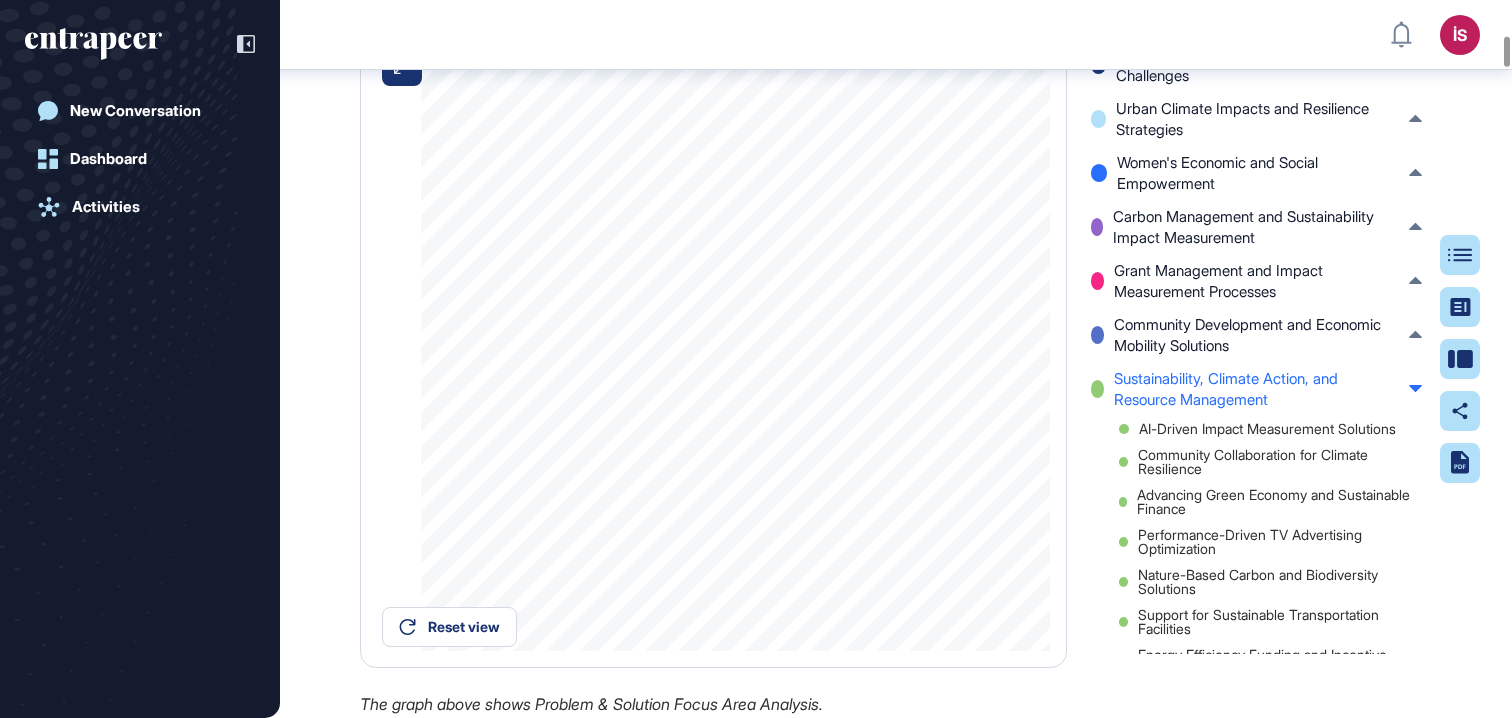 scroll, scrollTop: 3369, scrollLeft: 0, axis: vertical 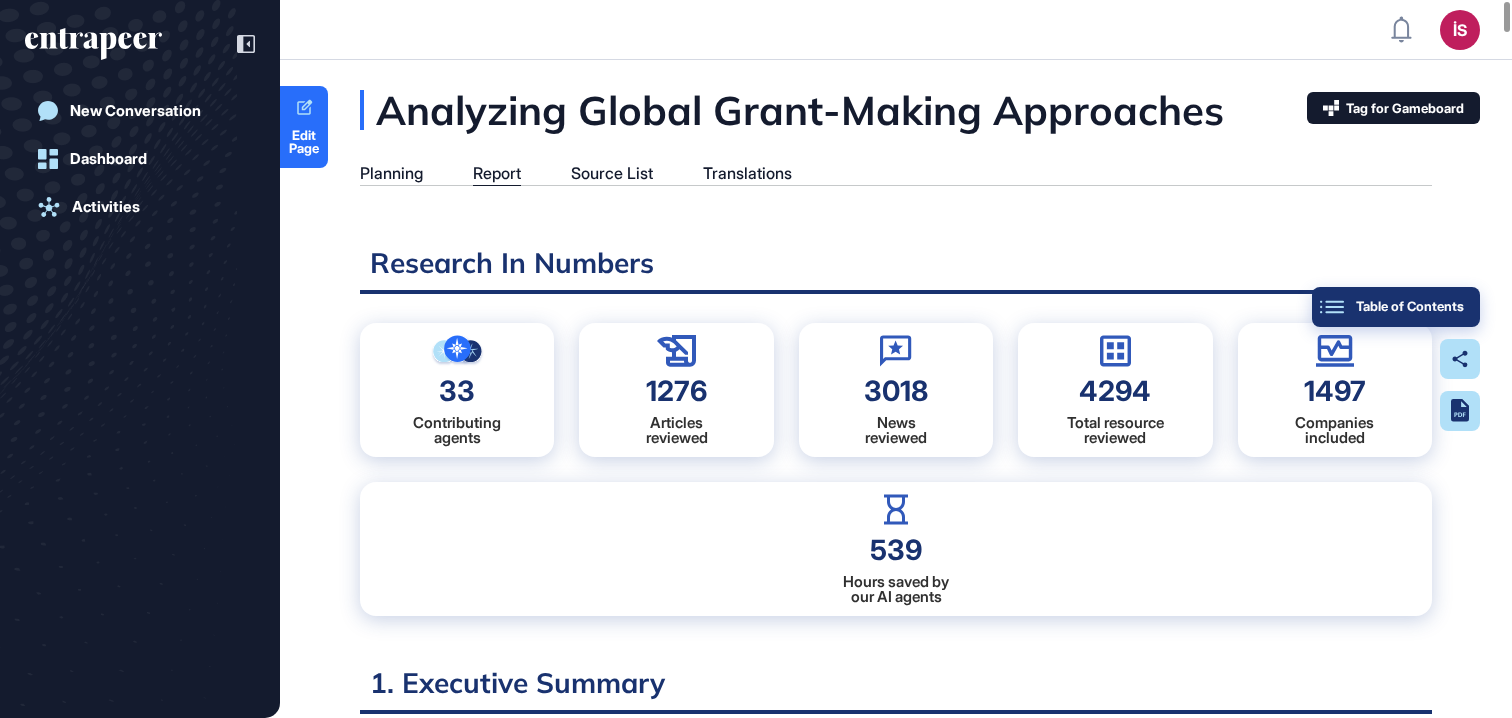 click on "Table of Contents" at bounding box center (1396, 307) 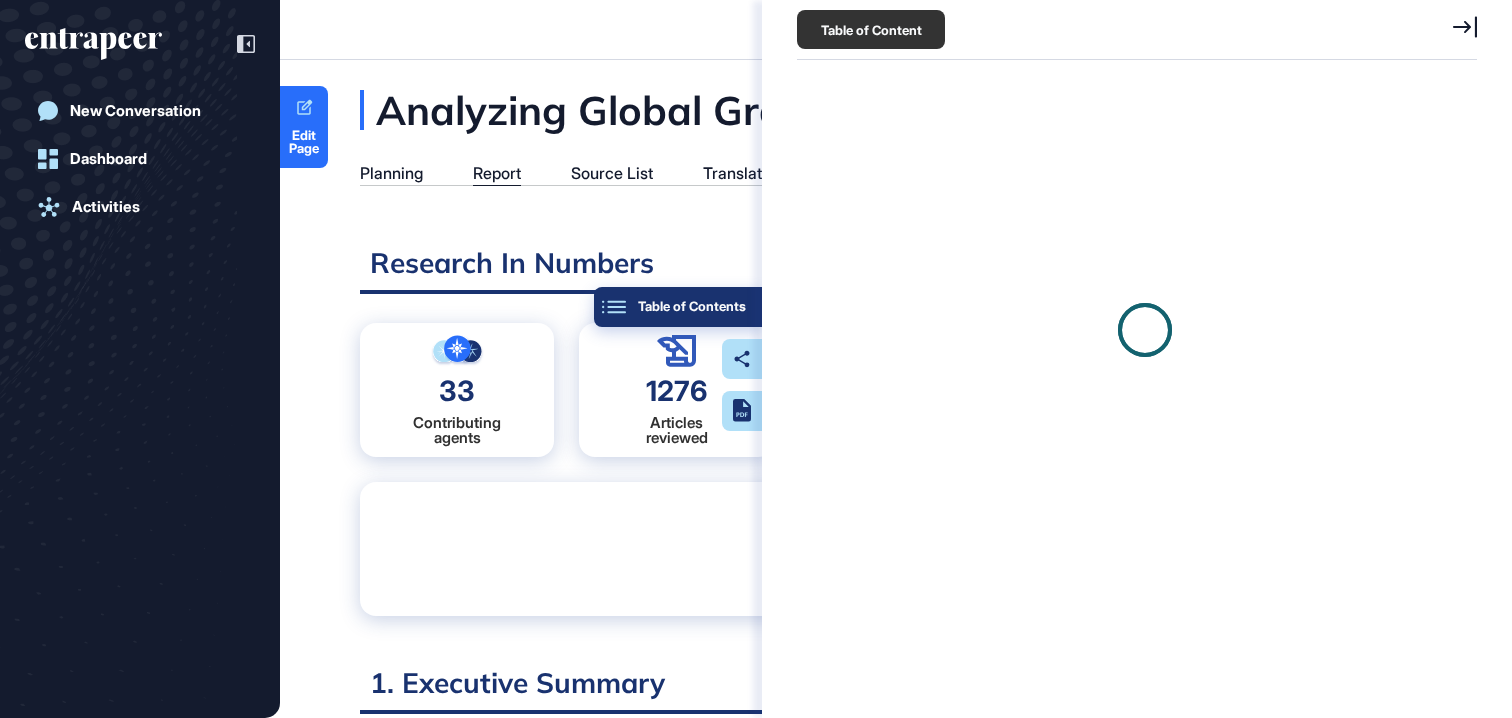 scroll, scrollTop: 618, scrollLeft: 685, axis: both 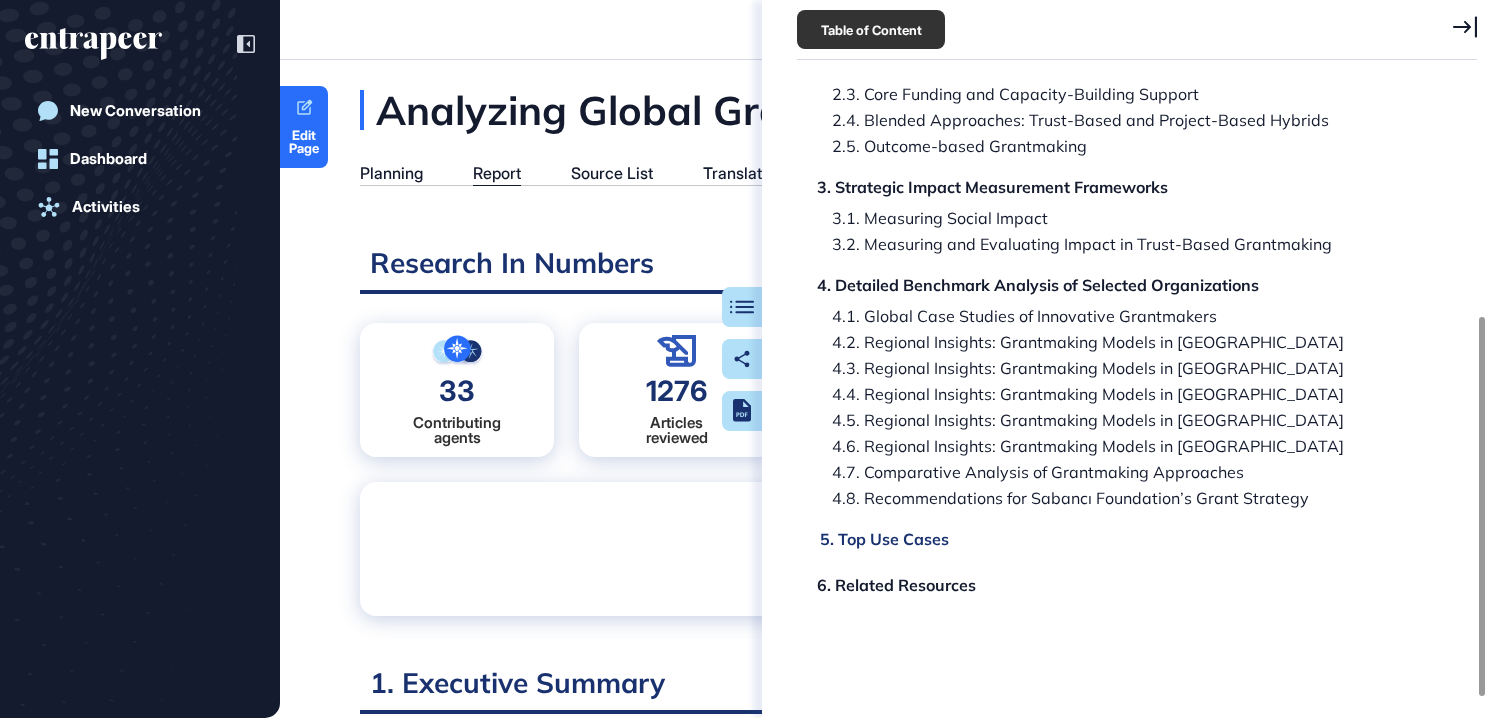 click on "5. Top Use Cases" 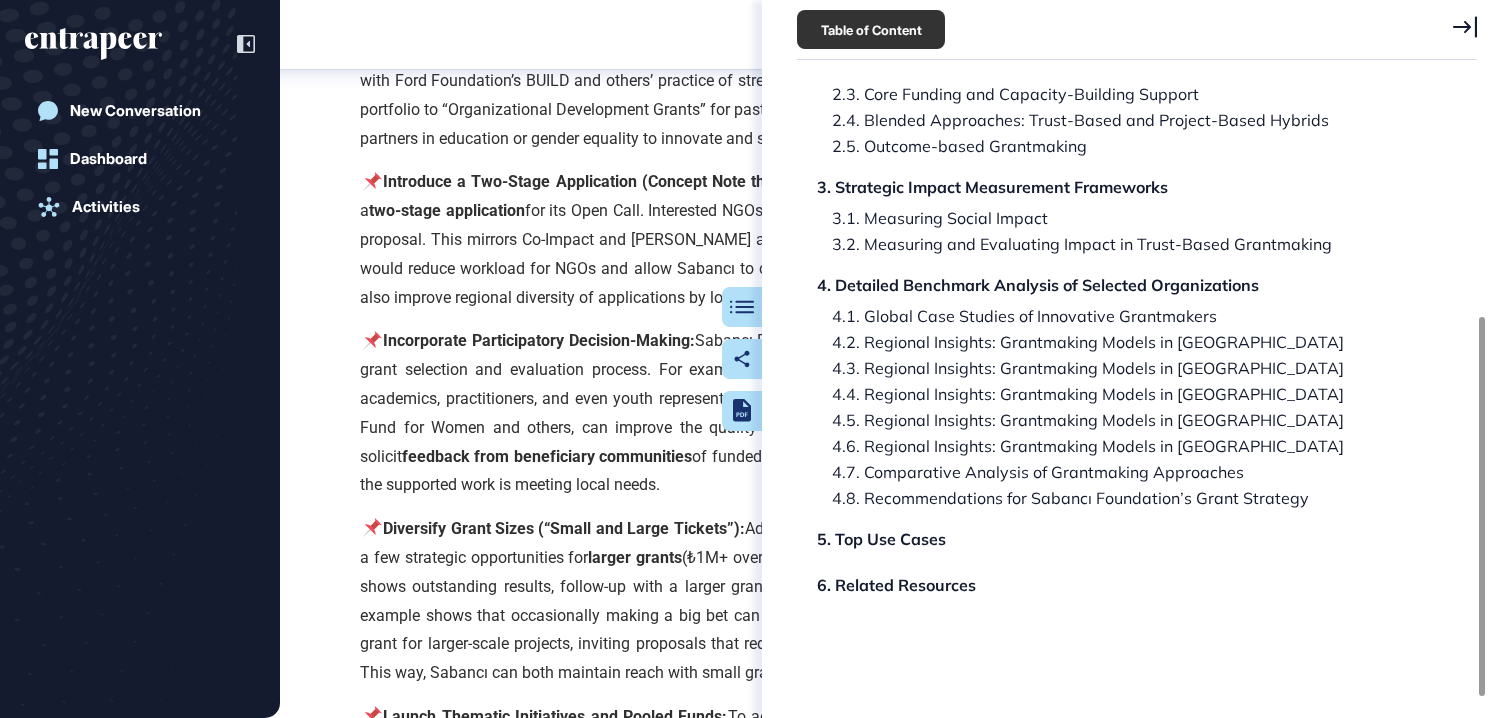 click 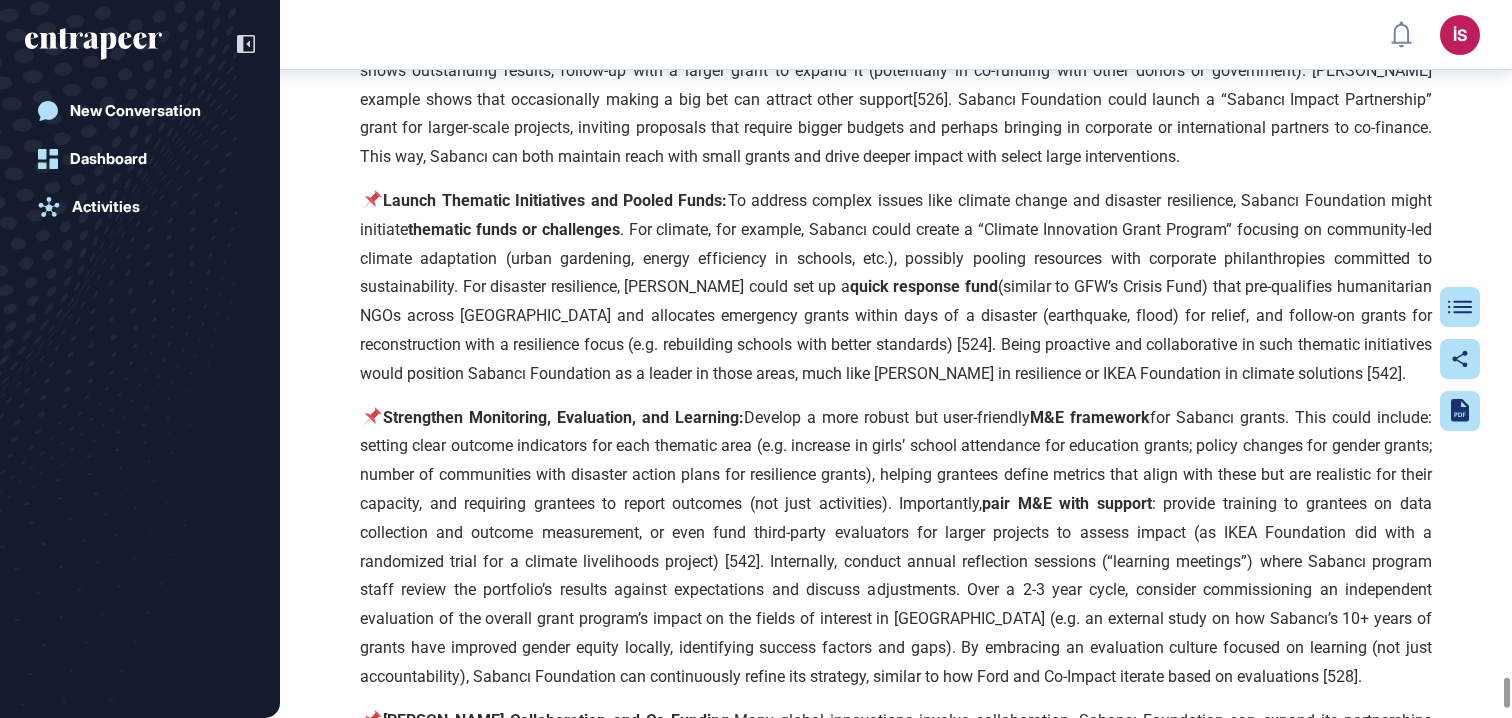 scroll, scrollTop: 202512, scrollLeft: 0, axis: vertical 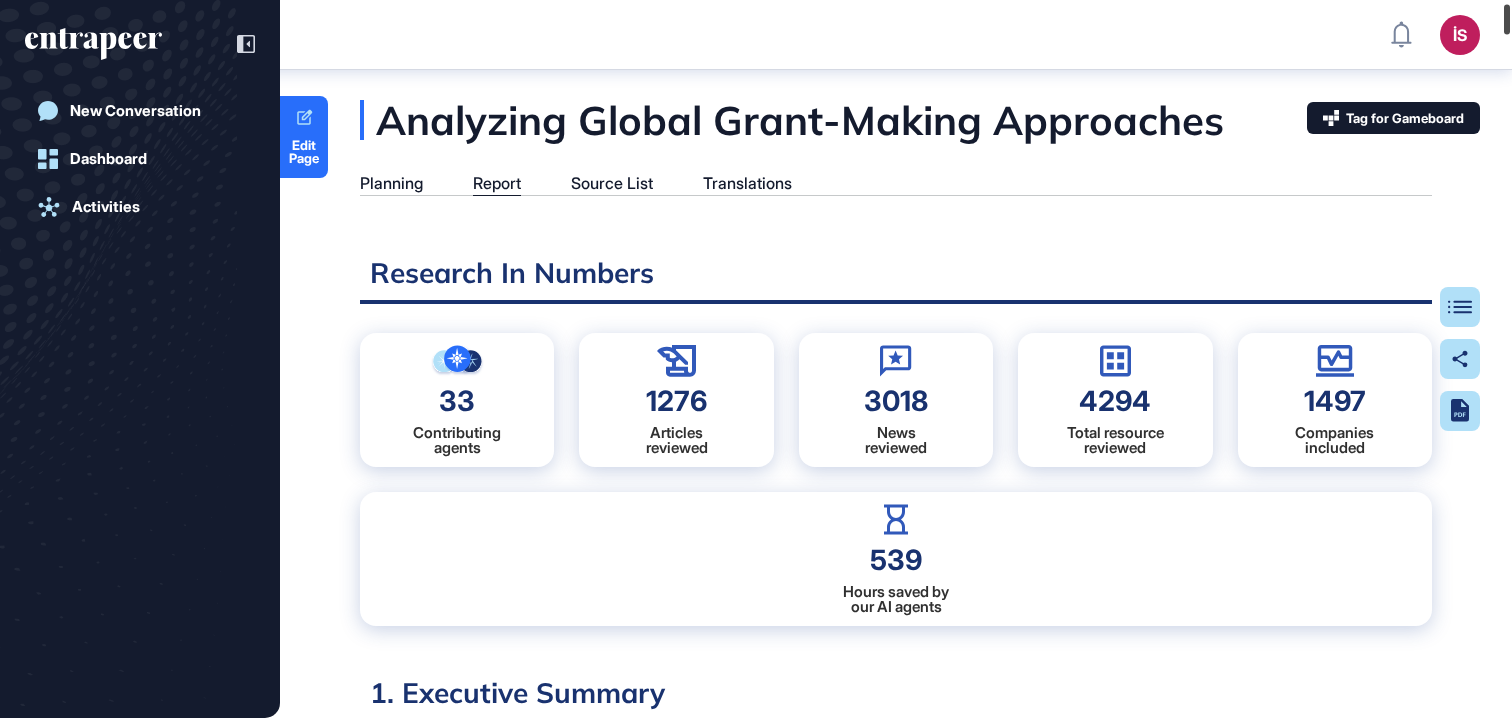 drag, startPoint x: 1505, startPoint y: 495, endPoint x: 961, endPoint y: 18, distance: 723.5088 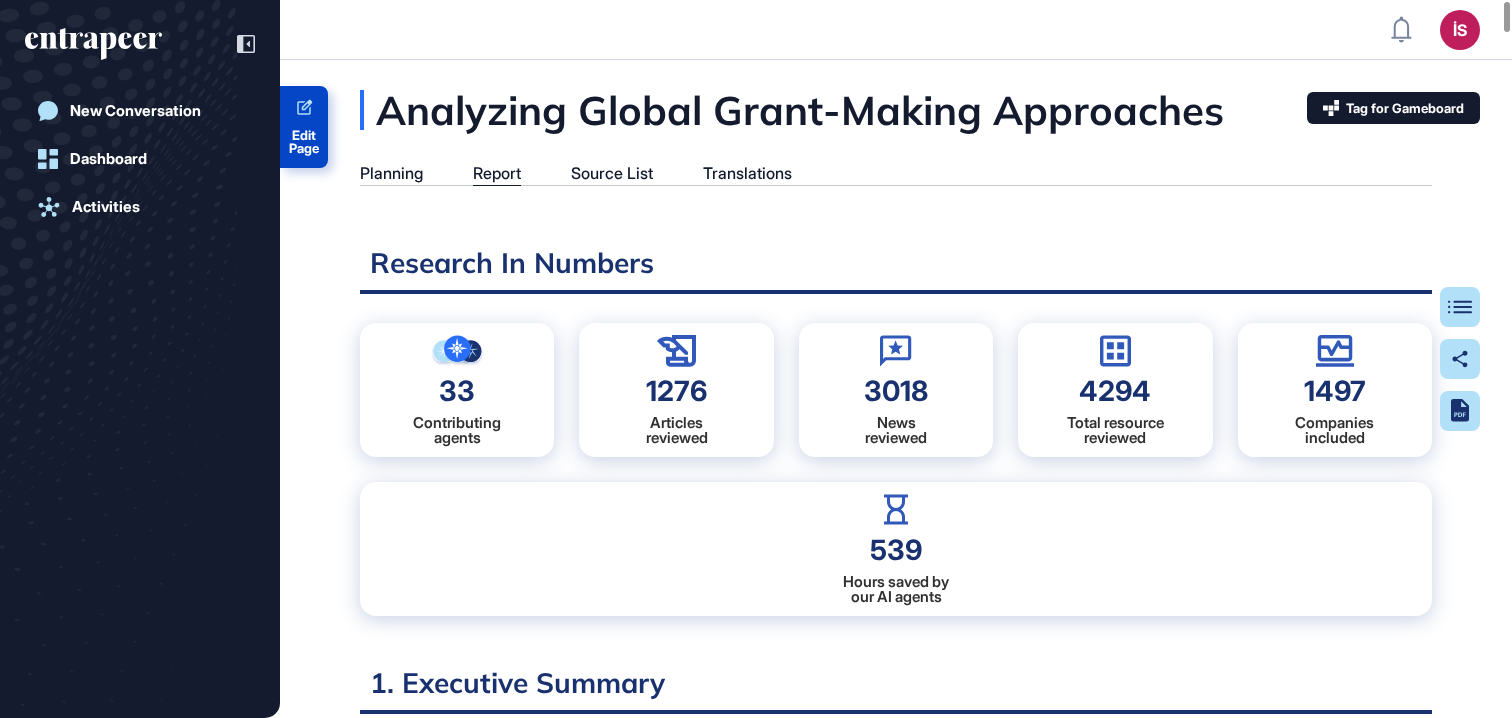 click on "Edit Page" at bounding box center (304, 142) 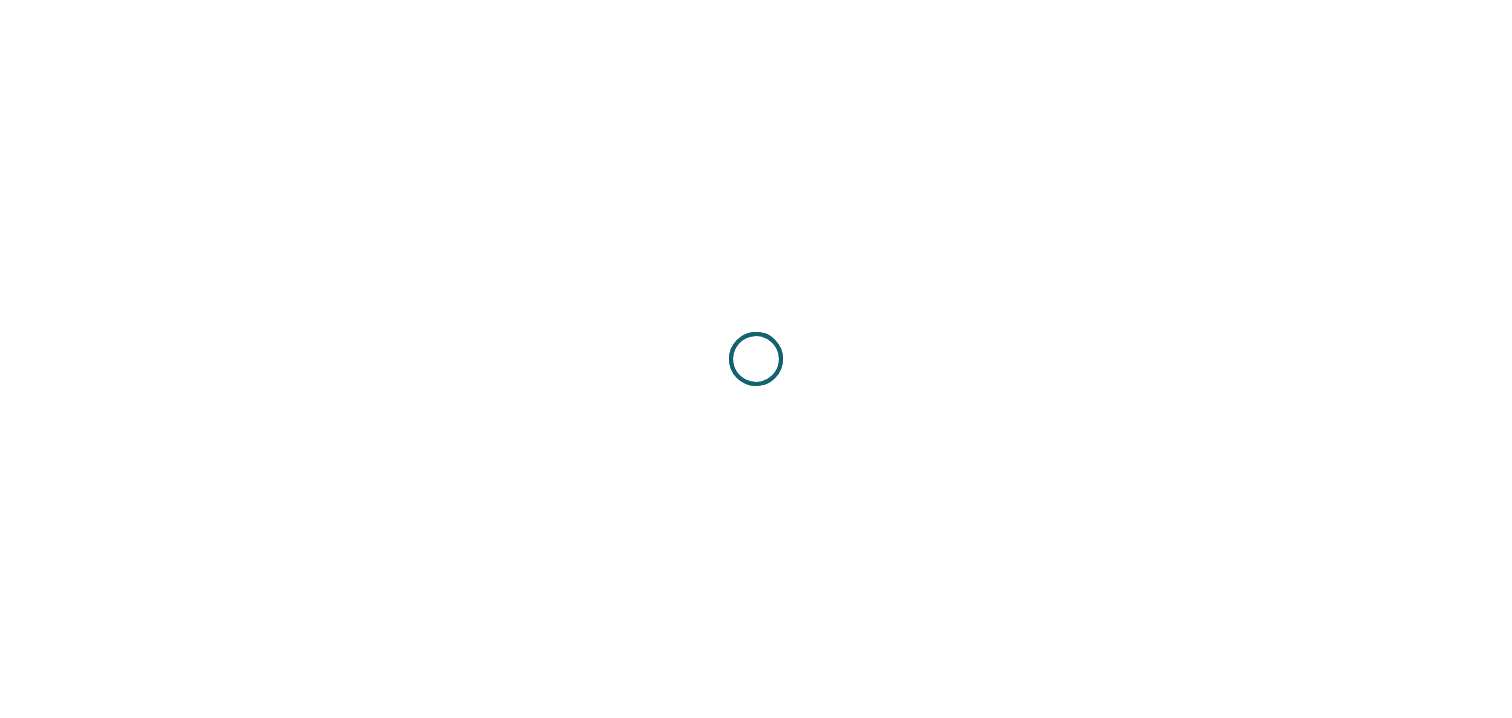 scroll, scrollTop: 0, scrollLeft: 0, axis: both 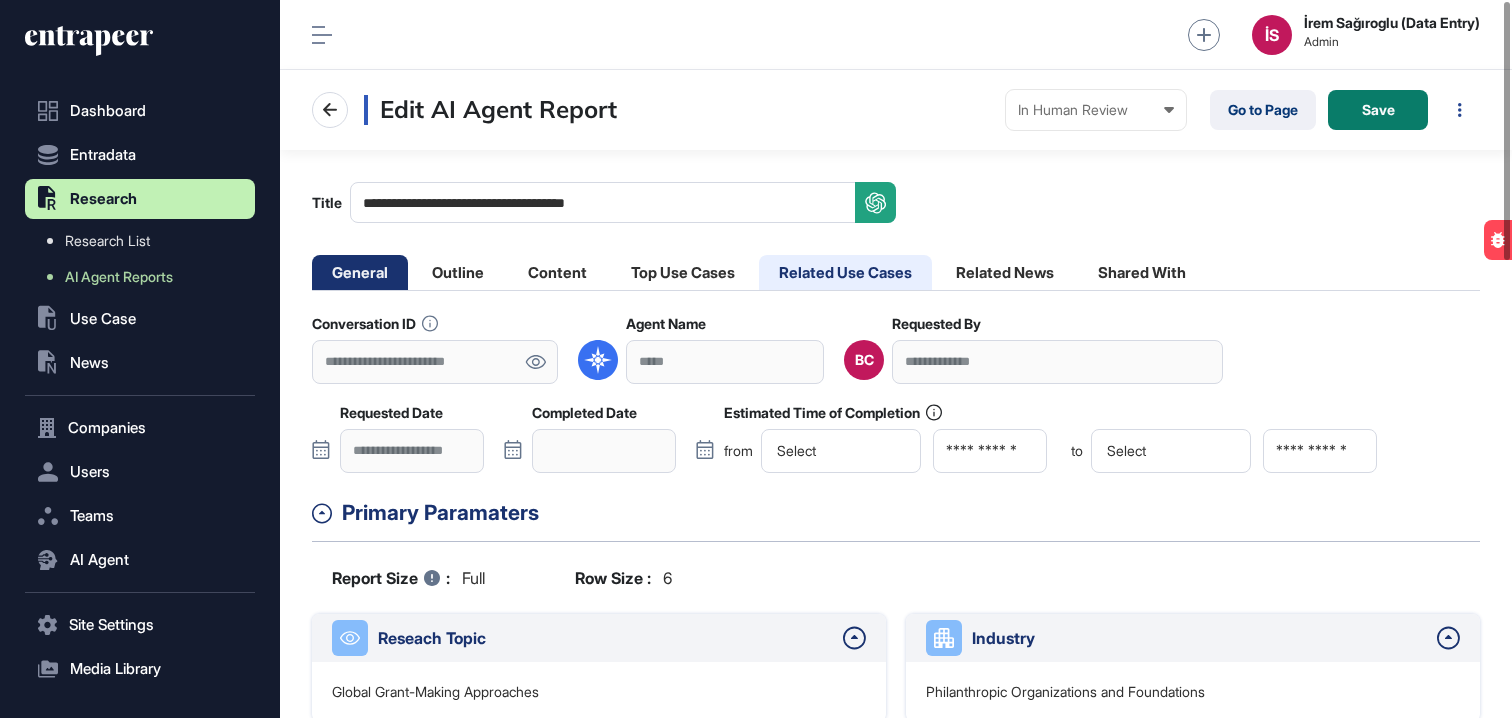 click on "Related Use Cases" 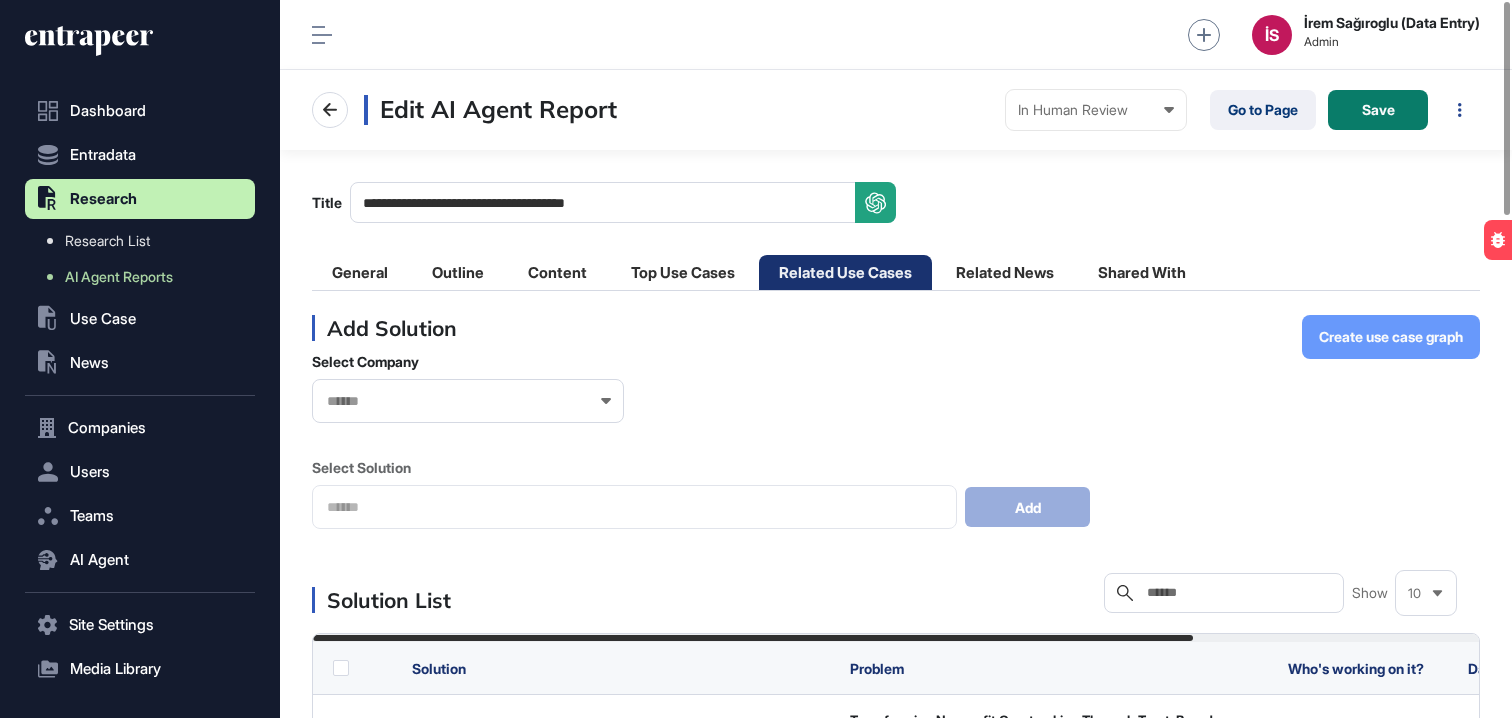 click on "Create use case graph" 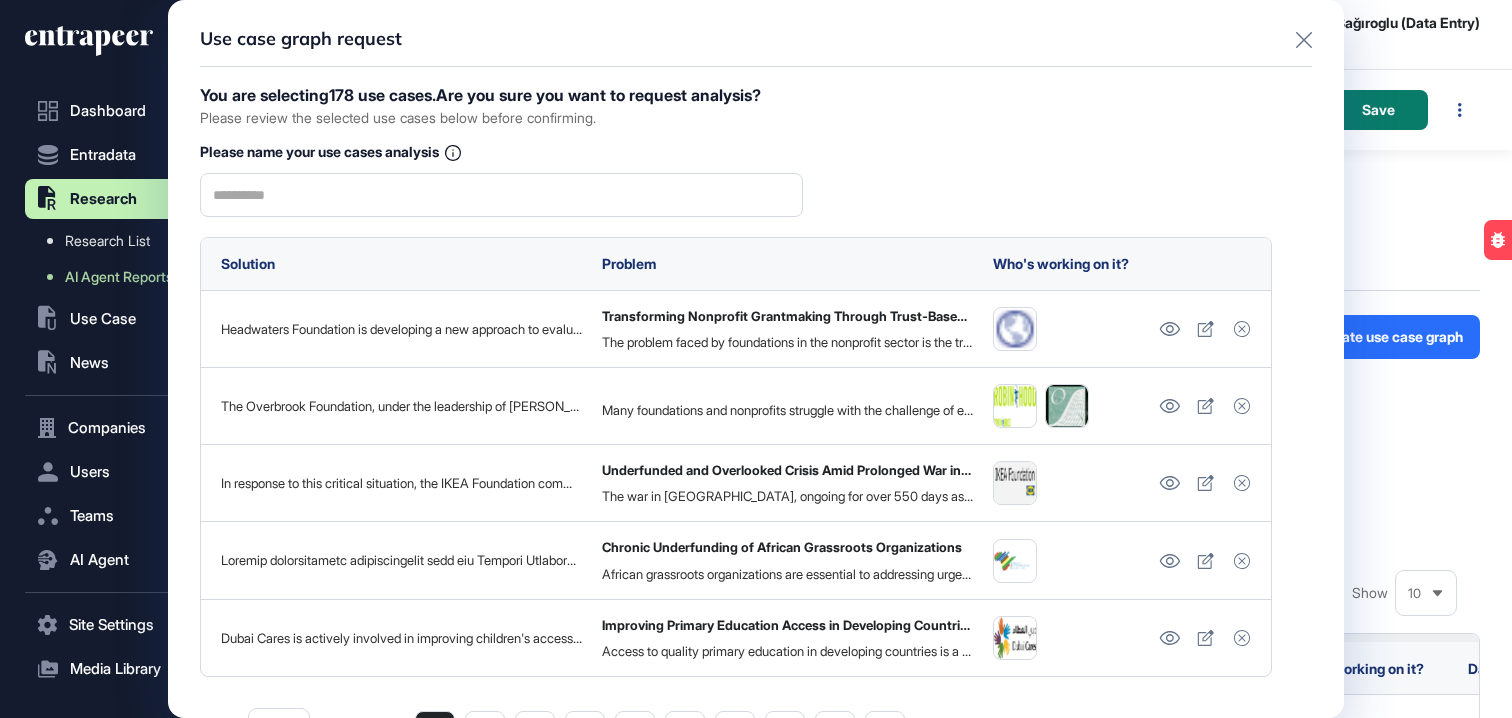 scroll, scrollTop: 0, scrollLeft: 0, axis: both 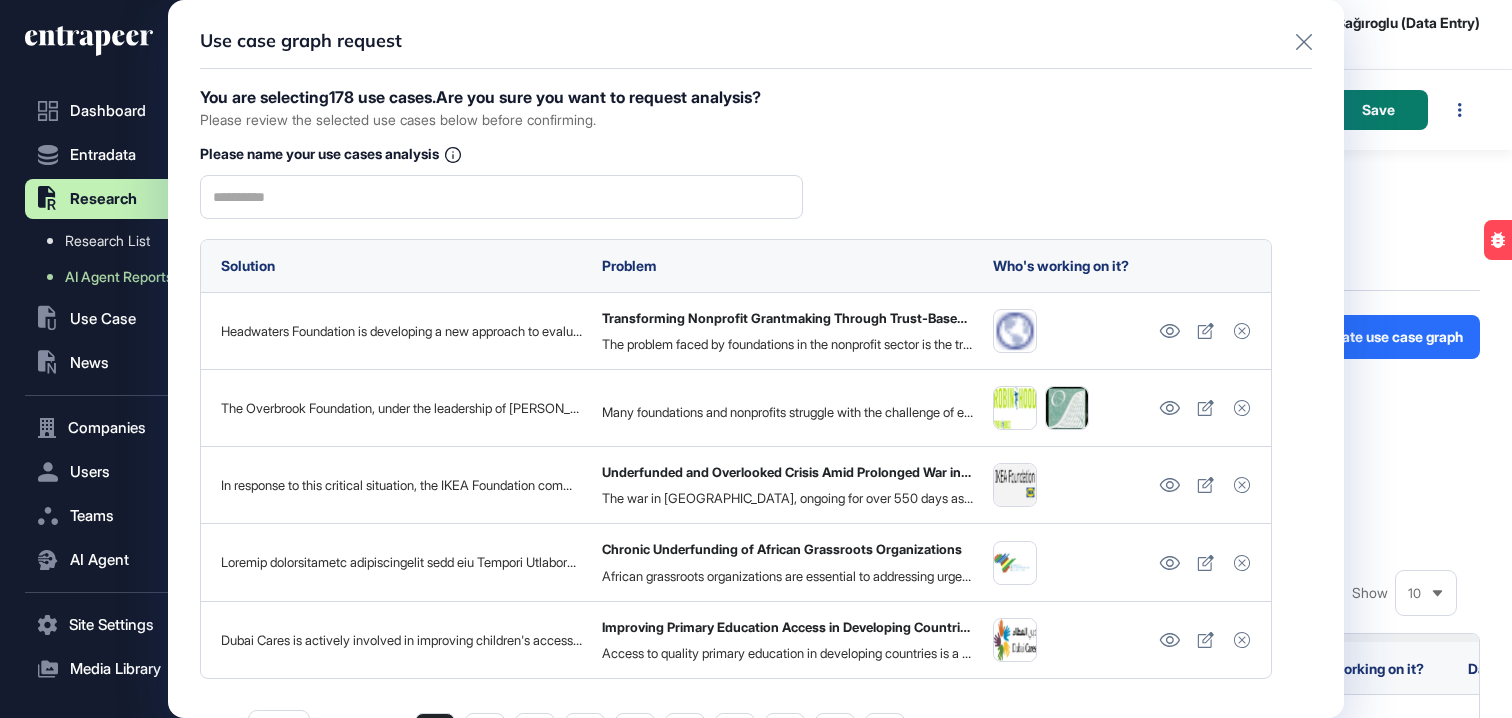 click 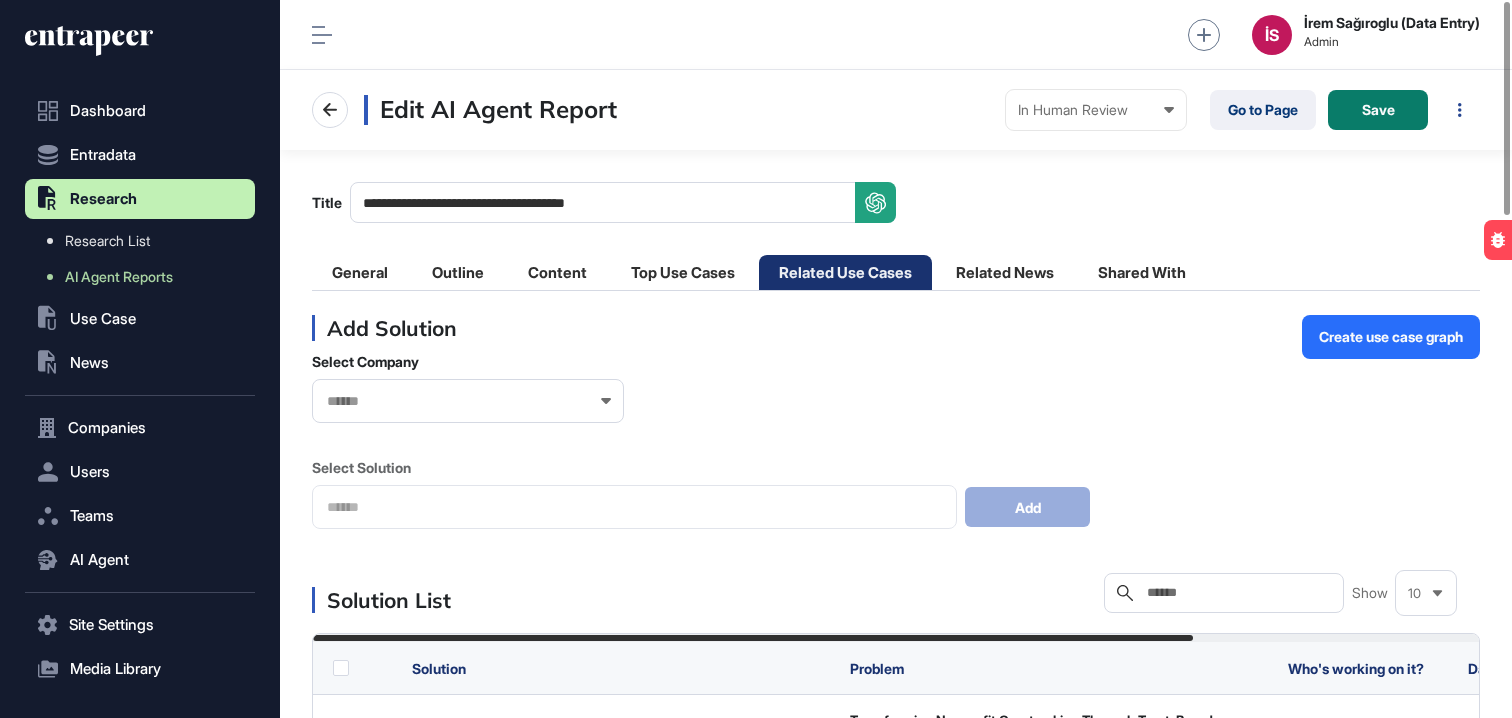 click on "İS İrem Sağıroglu (Data Entry) Admin" at bounding box center (896, 35) 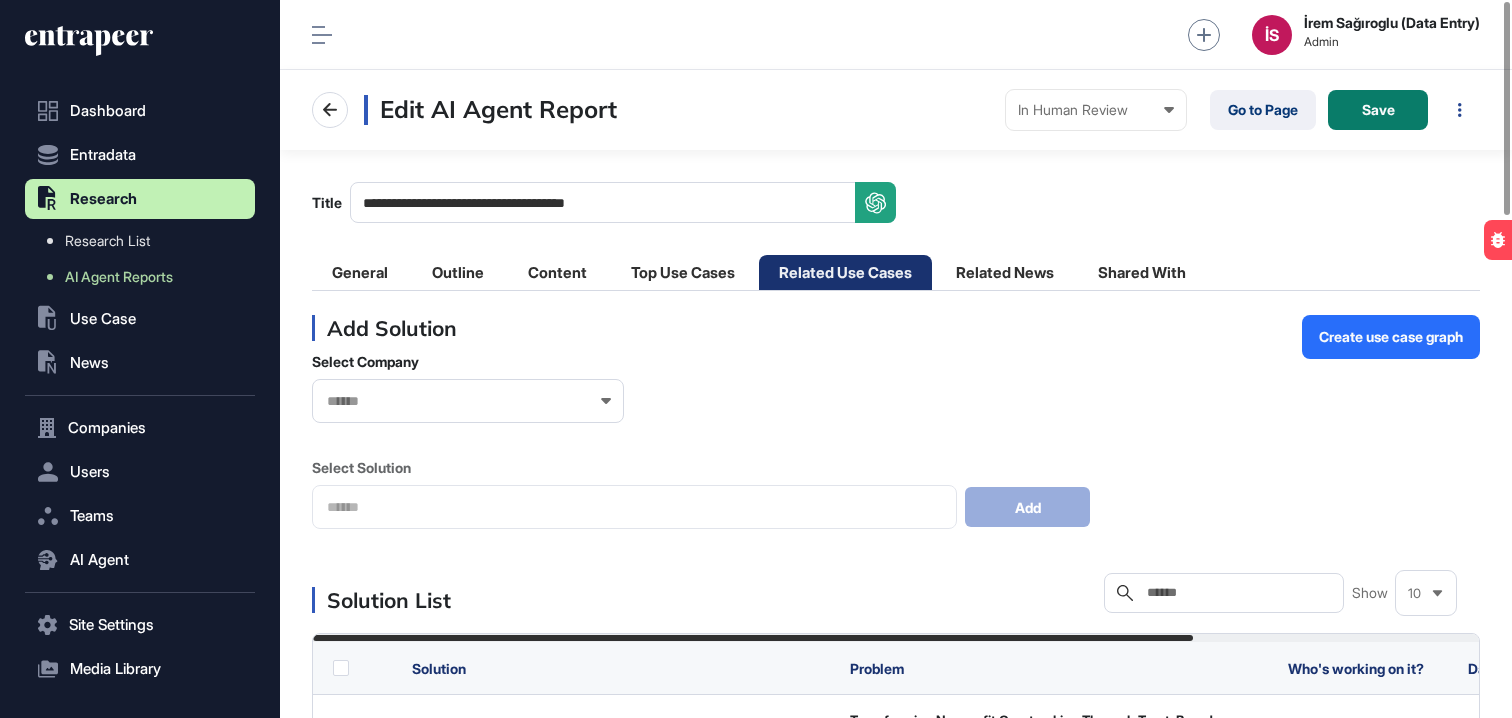 click on "İS İrem Sağıroglu (Data Entry) Admin" at bounding box center (896, 35) 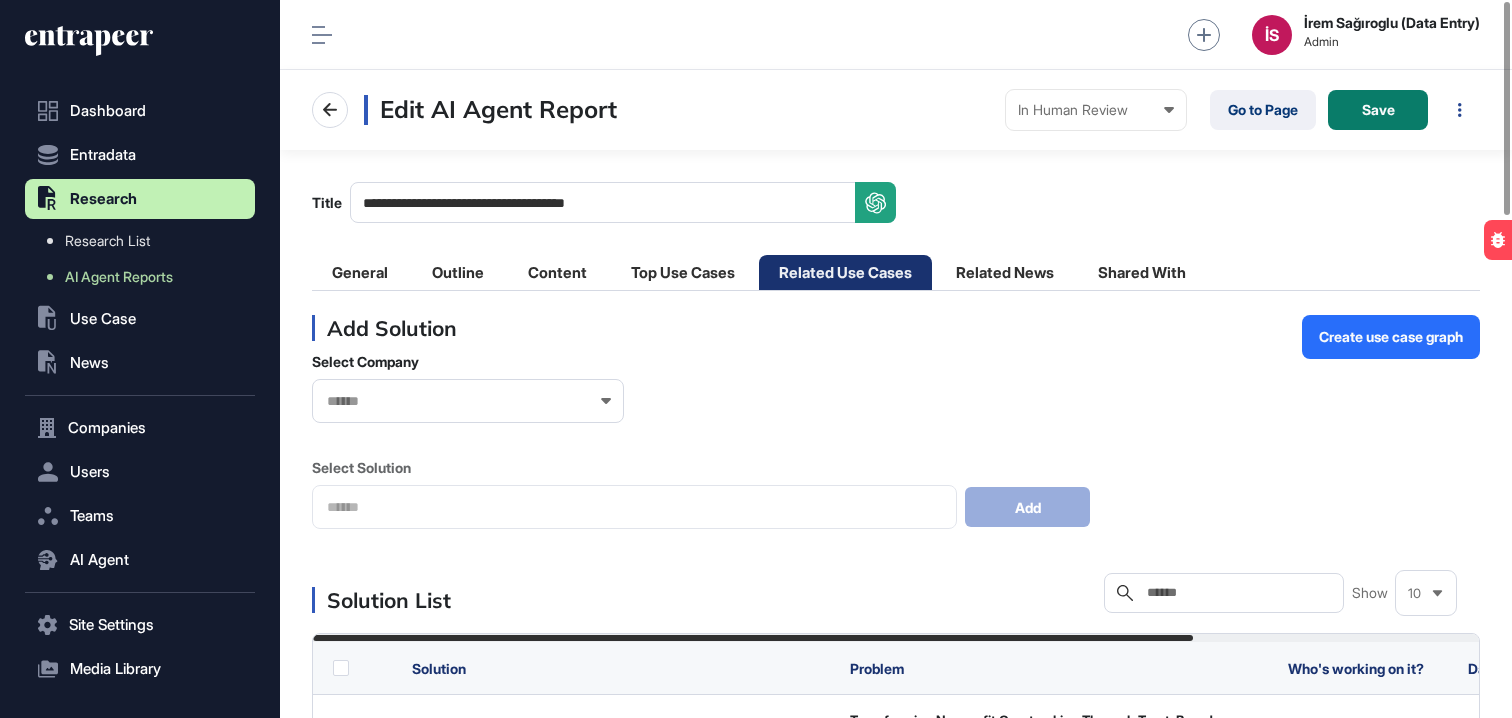 click on "İS İrem Sağıroglu (Data Entry) Admin" at bounding box center (896, 35) 